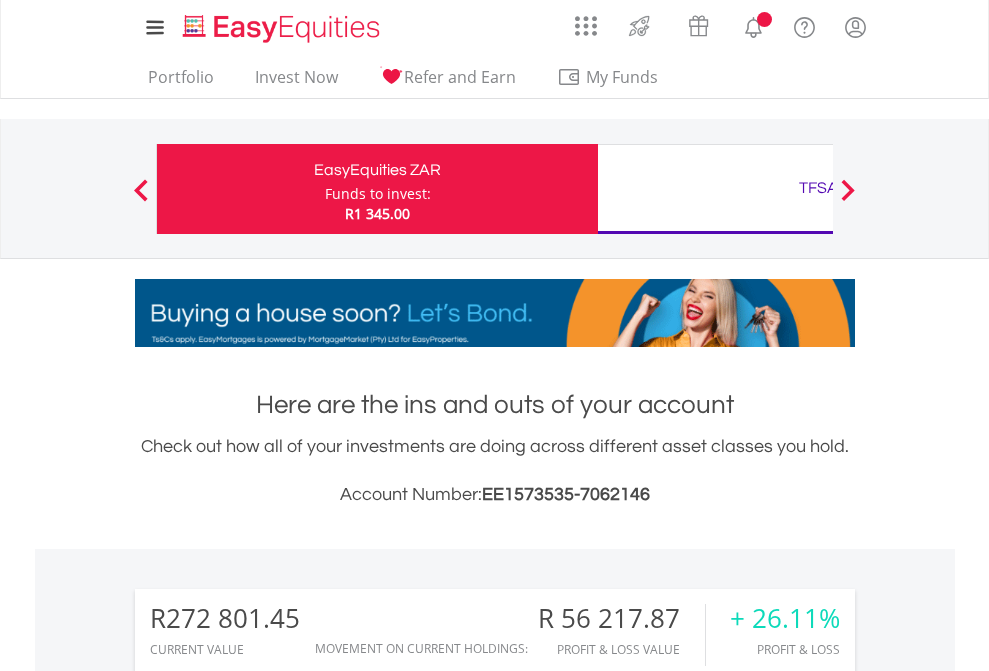 scroll, scrollTop: 0, scrollLeft: 0, axis: both 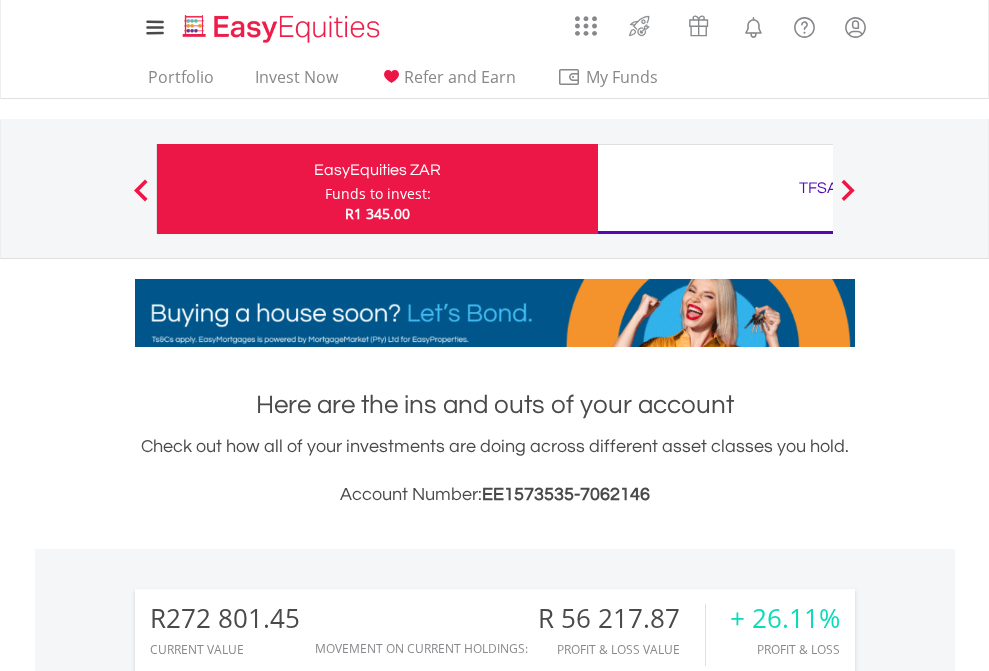 click on "Funds to invest:" at bounding box center [378, 194] 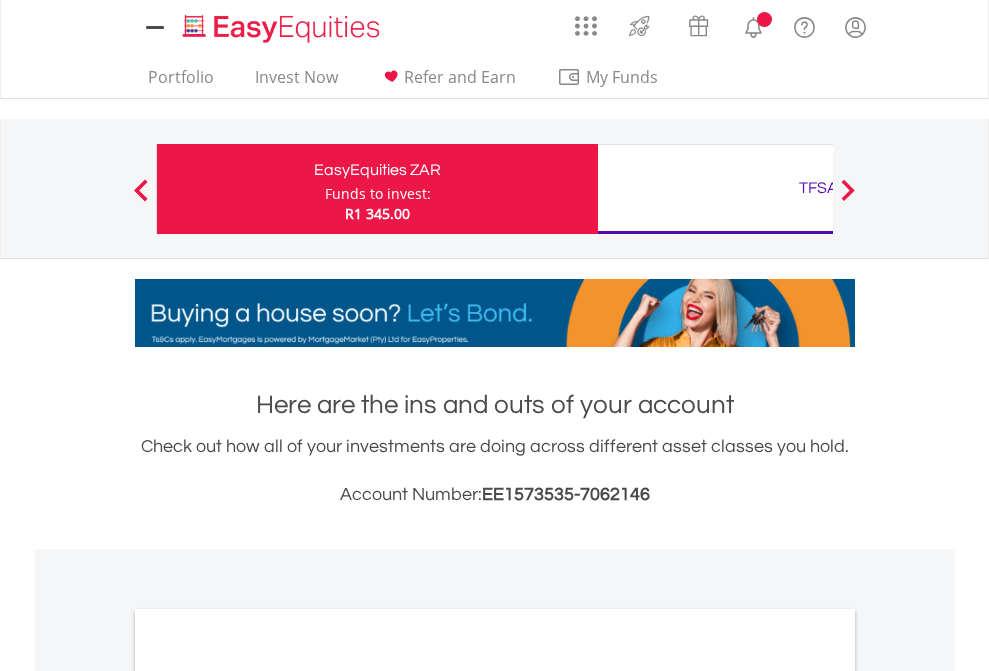 scroll, scrollTop: 0, scrollLeft: 0, axis: both 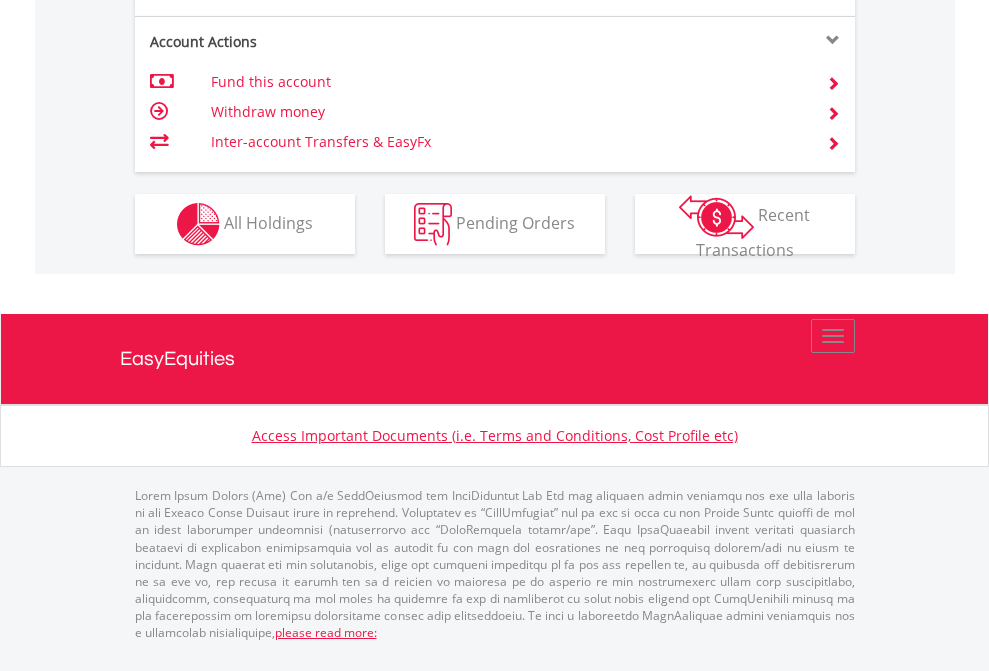 click on "Investment types" at bounding box center (706, -337) 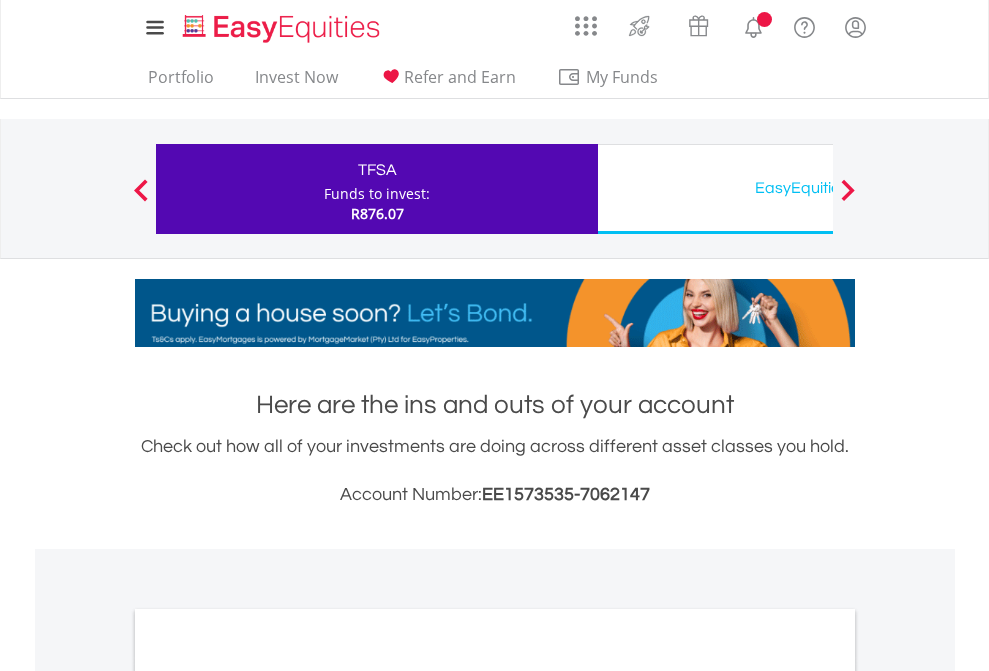 scroll, scrollTop: 0, scrollLeft: 0, axis: both 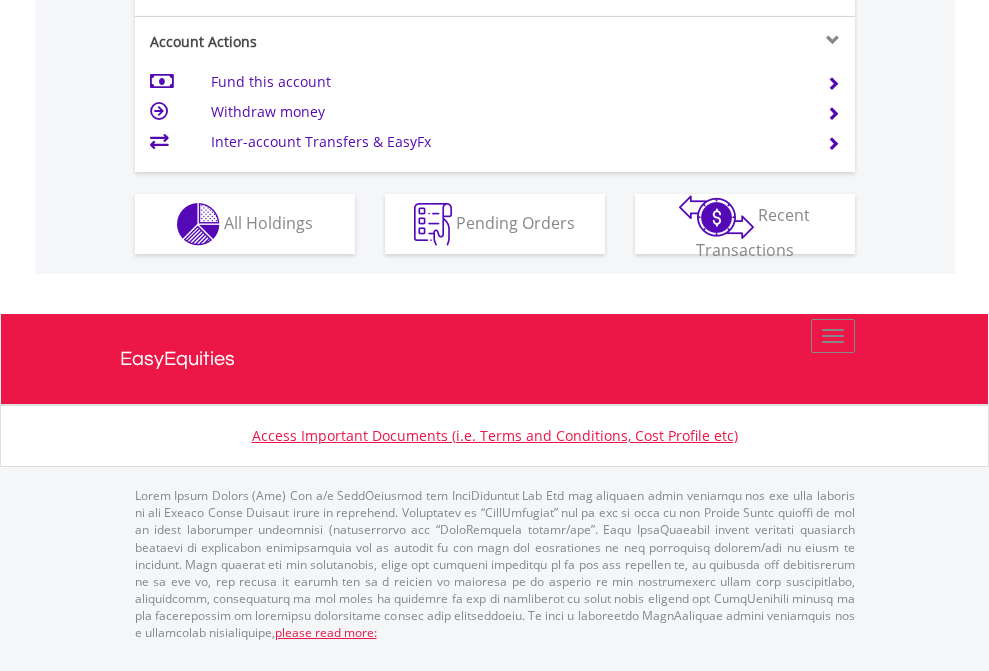 click on "Investment types" at bounding box center [706, -337] 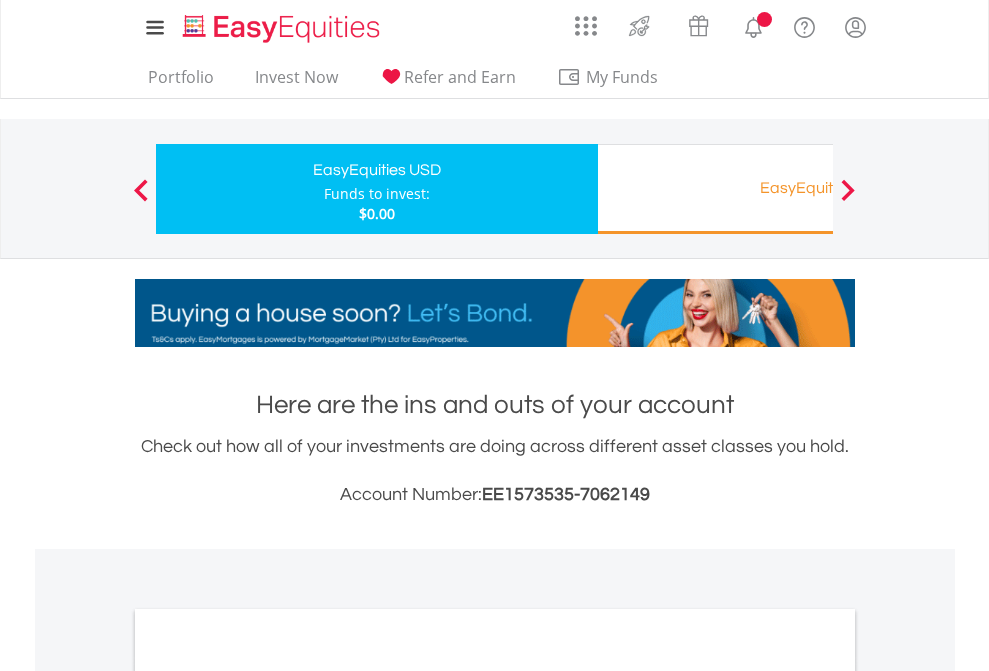 scroll, scrollTop: 0, scrollLeft: 0, axis: both 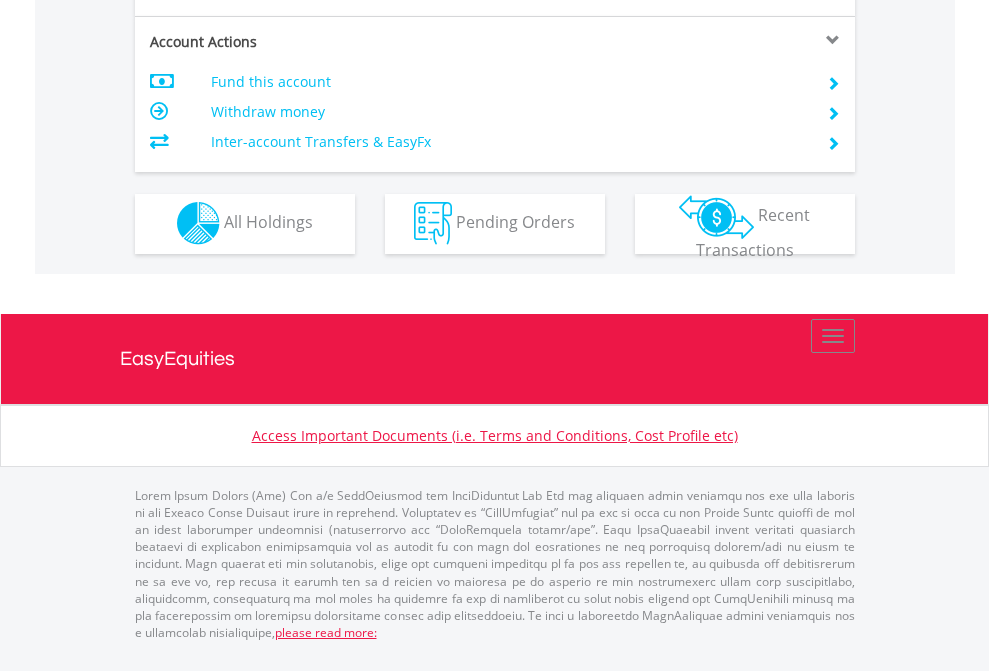 click on "Investment types" at bounding box center [706, -353] 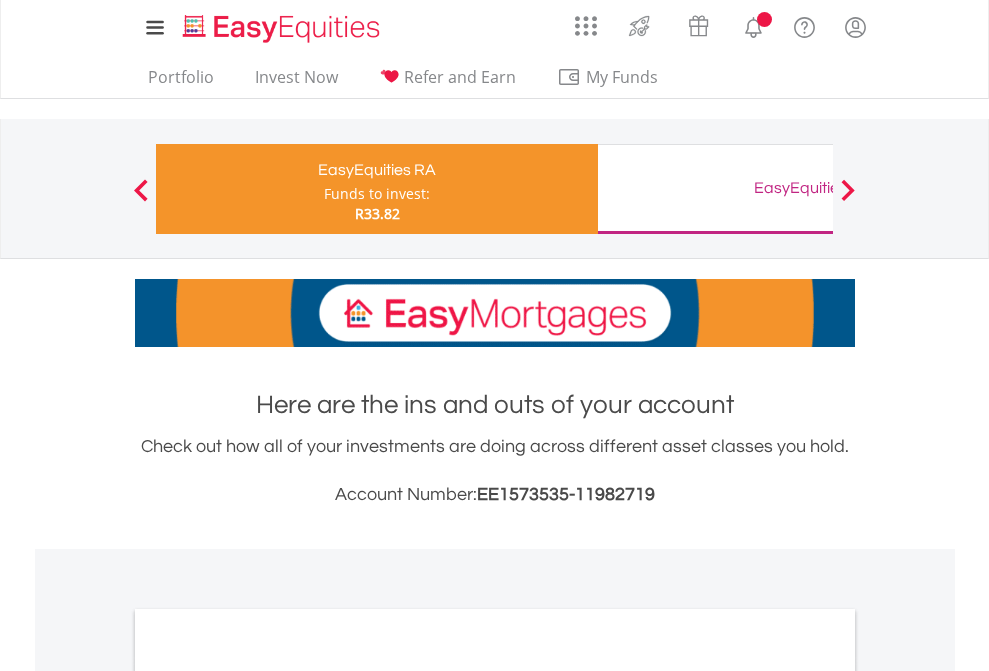 scroll, scrollTop: 0, scrollLeft: 0, axis: both 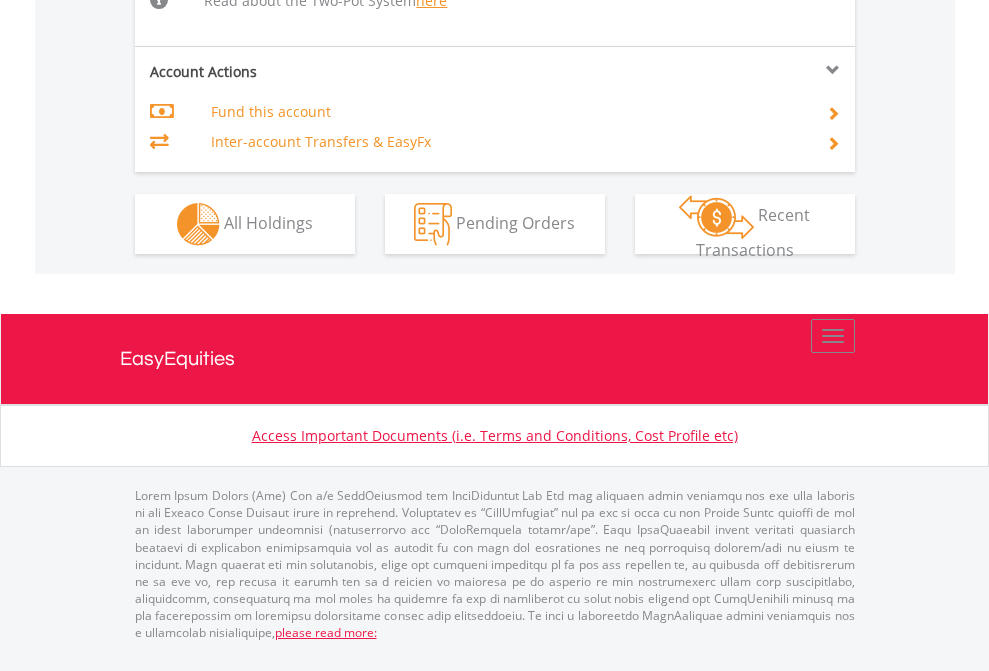 click on "Investment types" at bounding box center (706, -518) 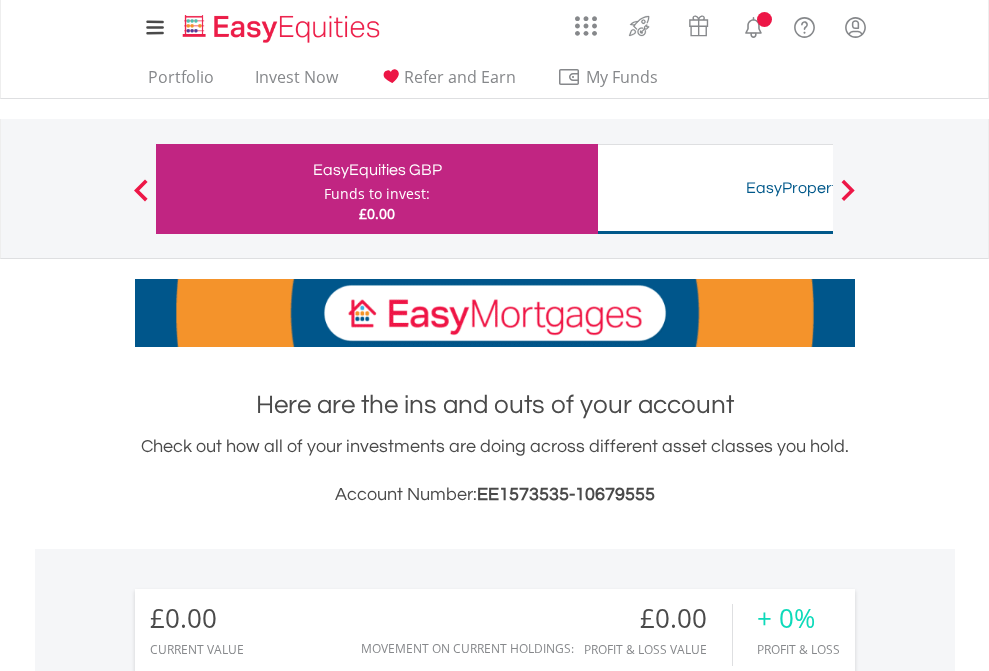 scroll, scrollTop: 0, scrollLeft: 0, axis: both 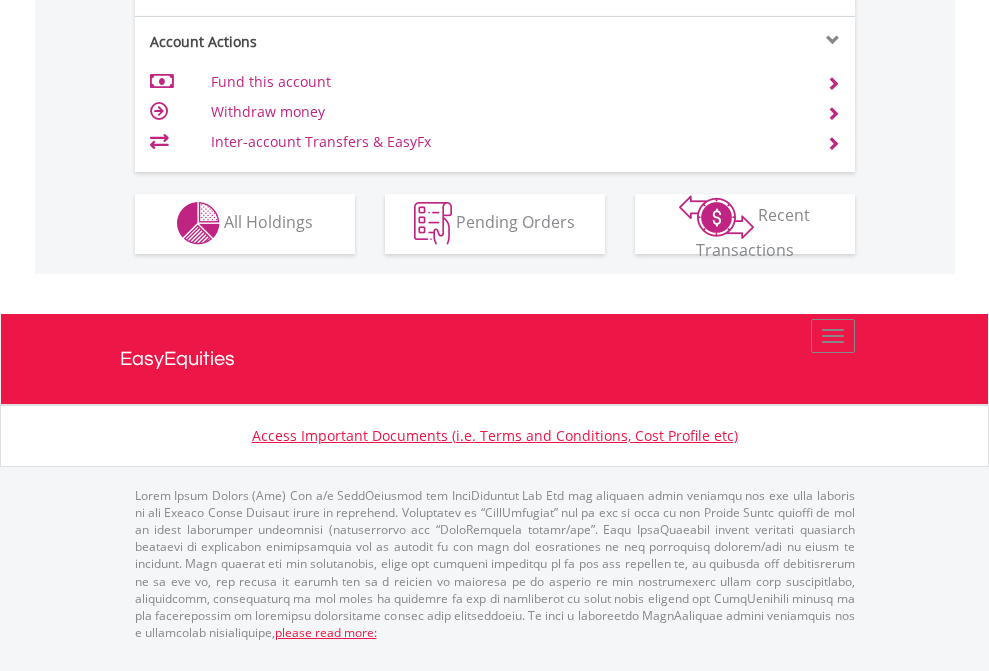 click on "Investment types" at bounding box center (706, -353) 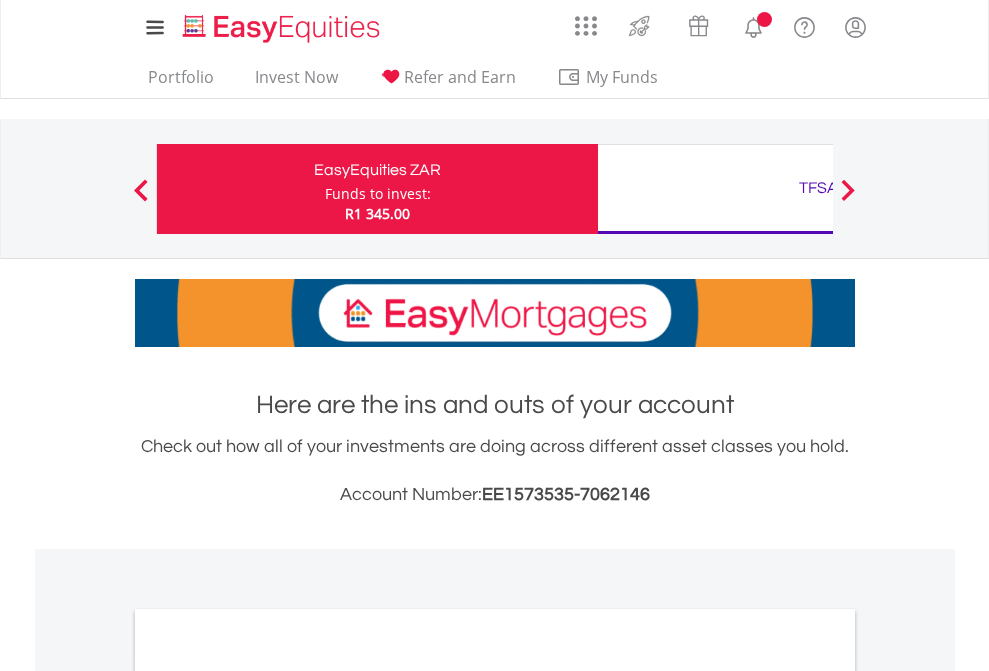 scroll, scrollTop: 0, scrollLeft: 0, axis: both 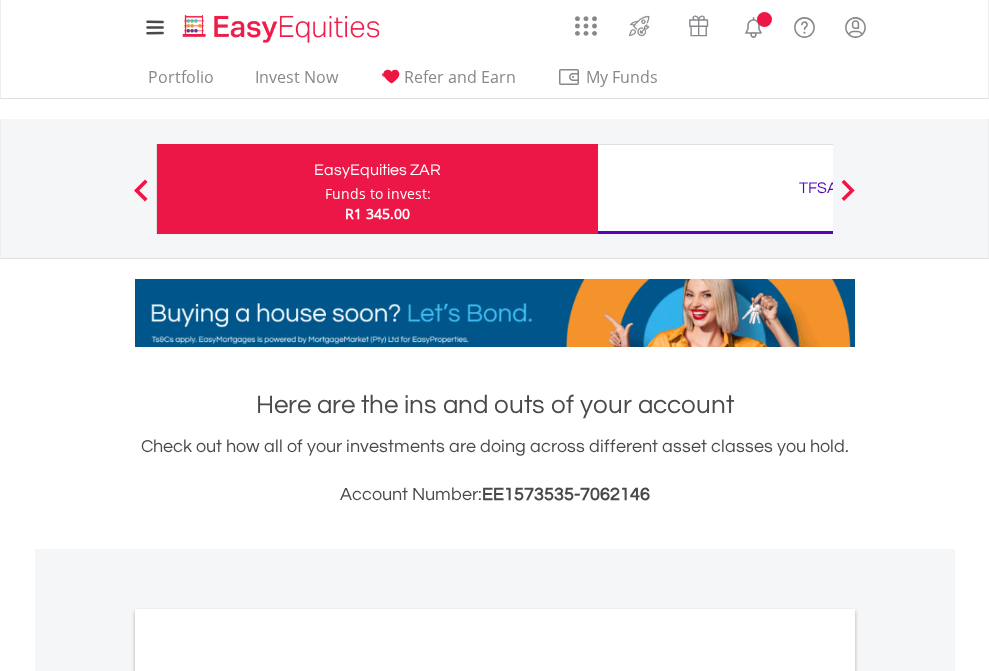 click on "All Holdings" at bounding box center [268, 1096] 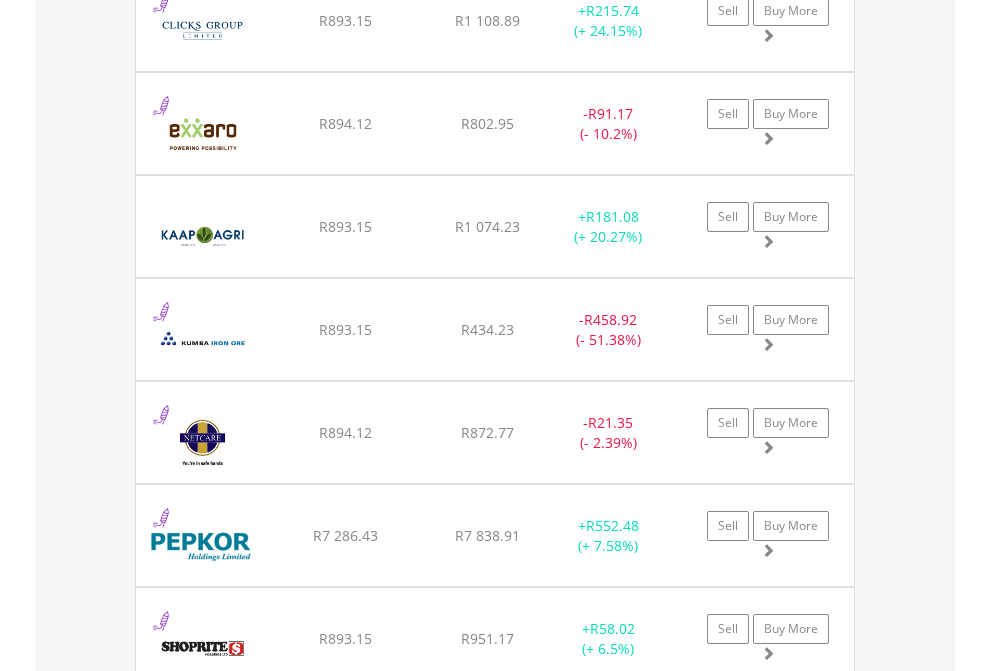 scroll, scrollTop: 2265, scrollLeft: 0, axis: vertical 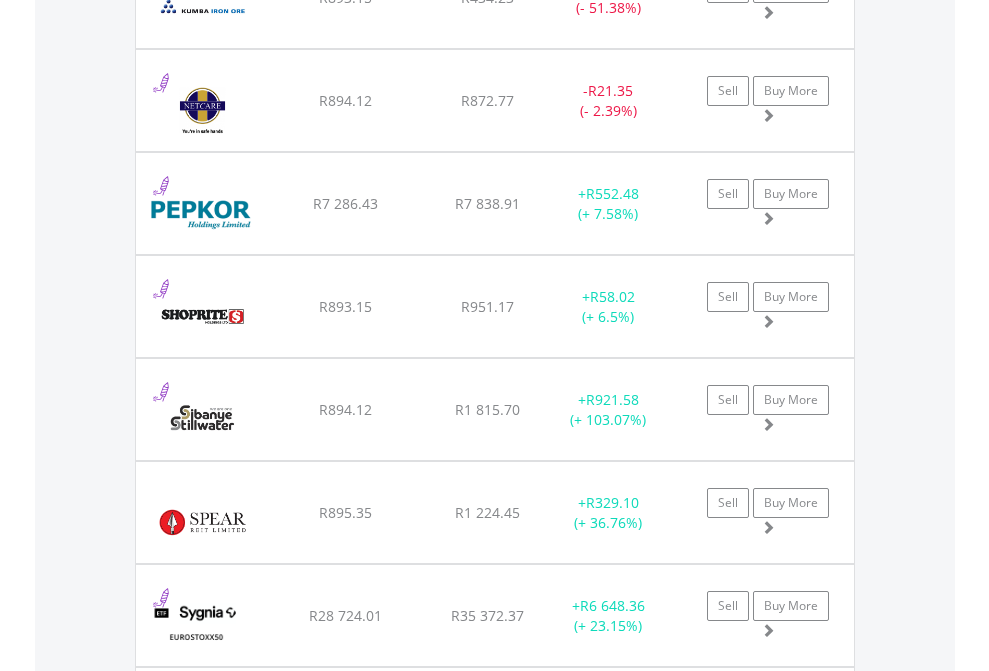 click on "TFSA" at bounding box center [818, -2077] 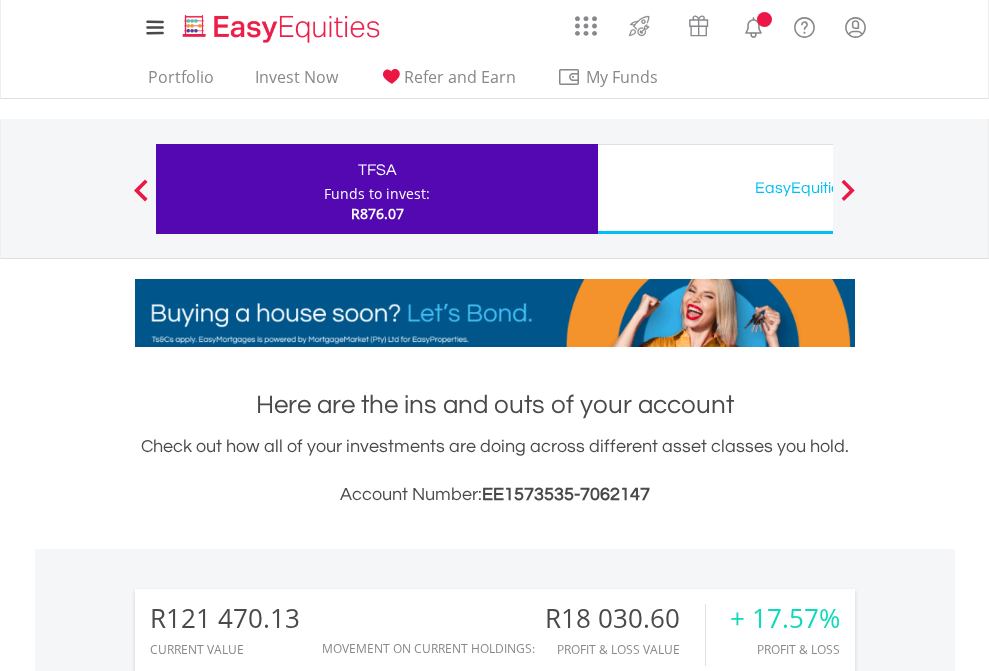 scroll, scrollTop: 0, scrollLeft: 0, axis: both 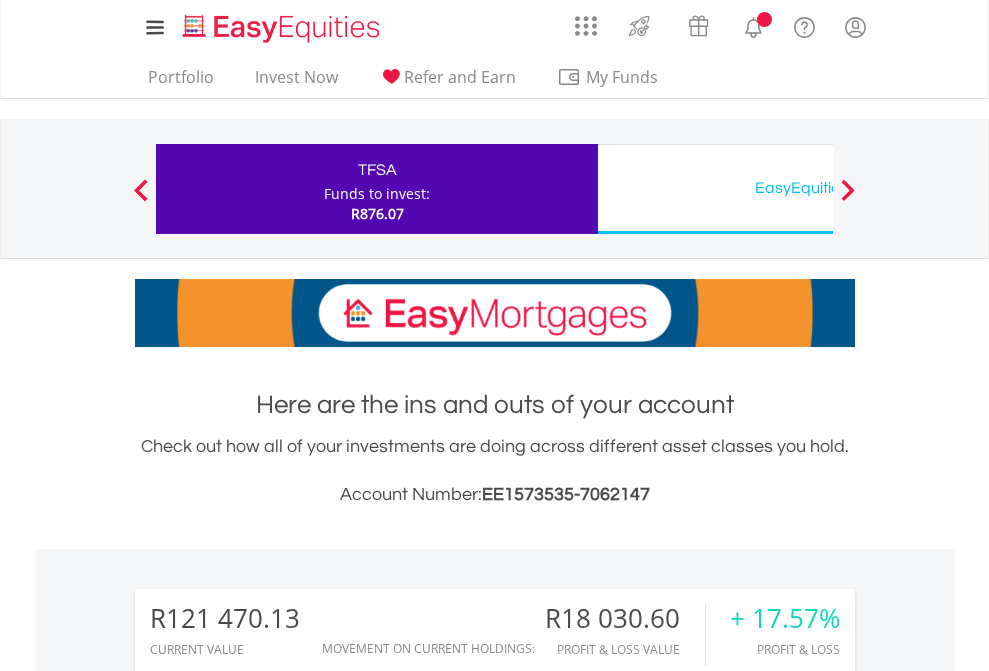 click on "All Holdings" at bounding box center (268, 1466) 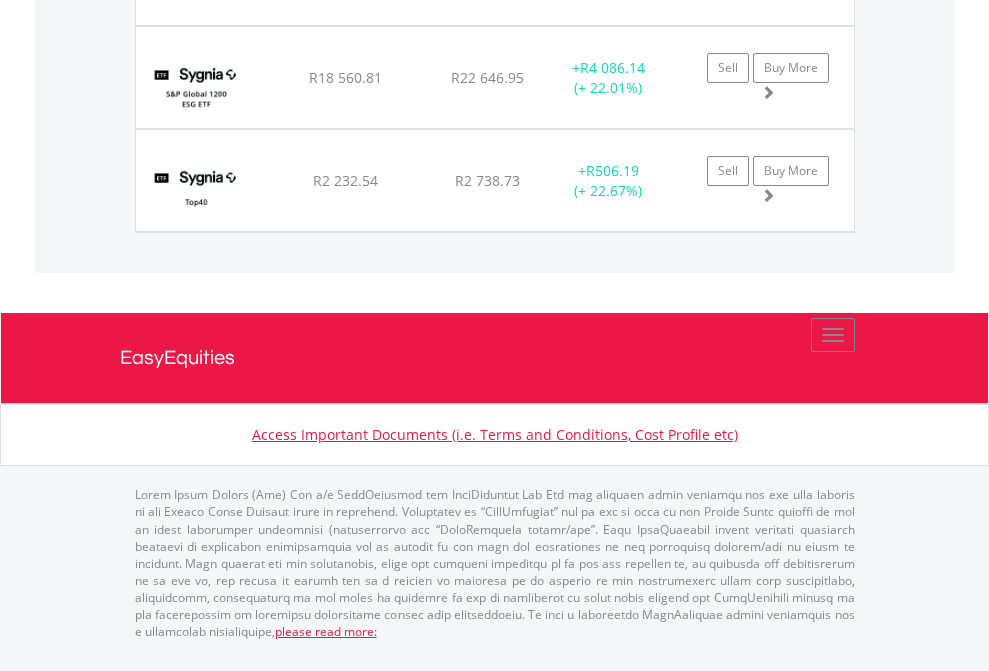 scroll, scrollTop: 144, scrollLeft: 0, axis: vertical 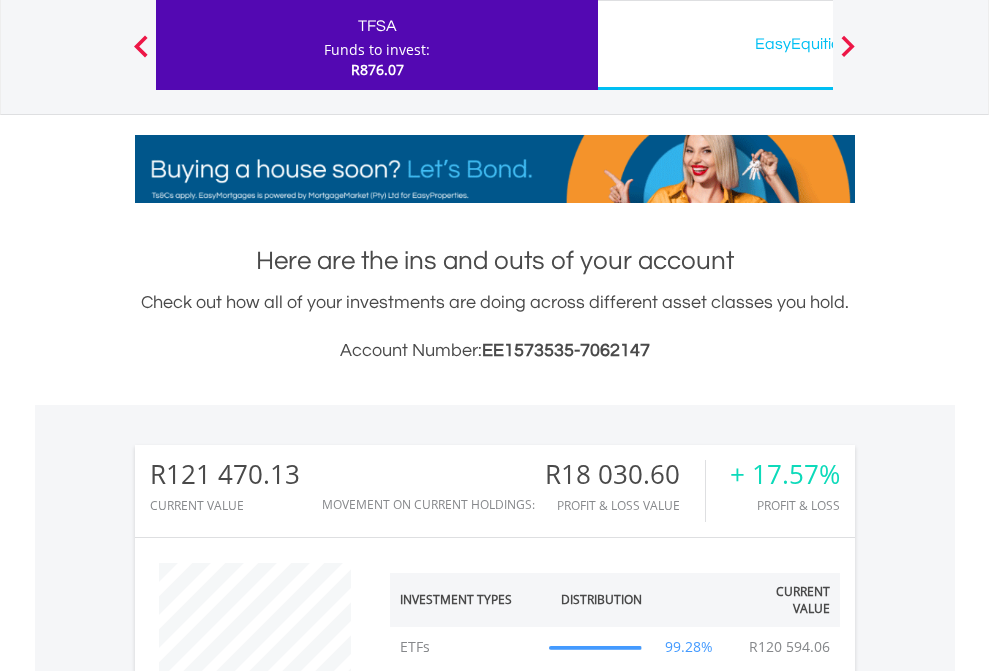 click on "EasyEquities USD" at bounding box center [818, 44] 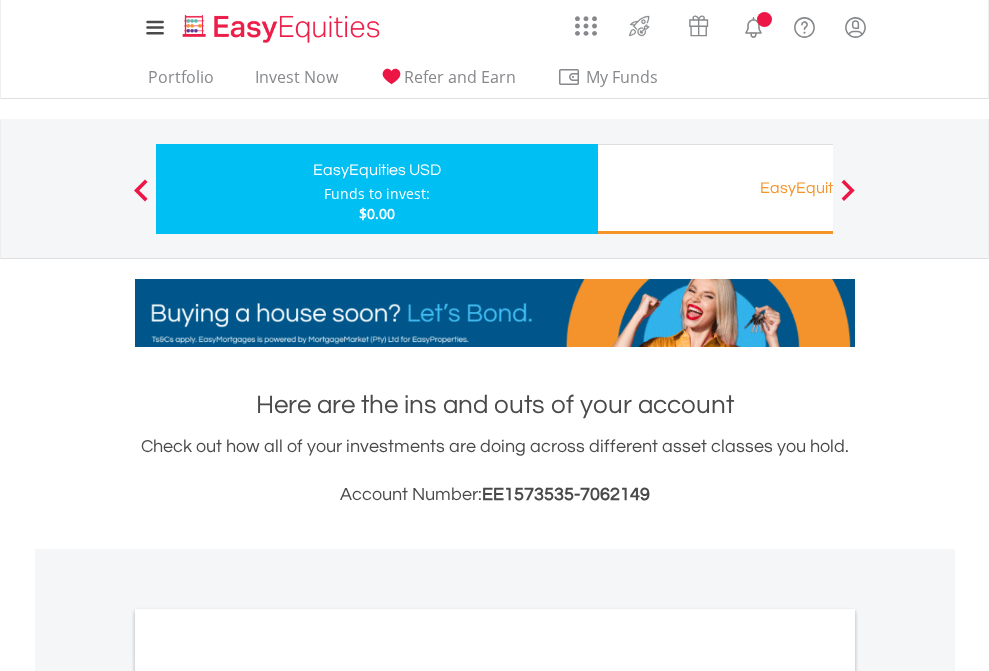 scroll, scrollTop: 0, scrollLeft: 0, axis: both 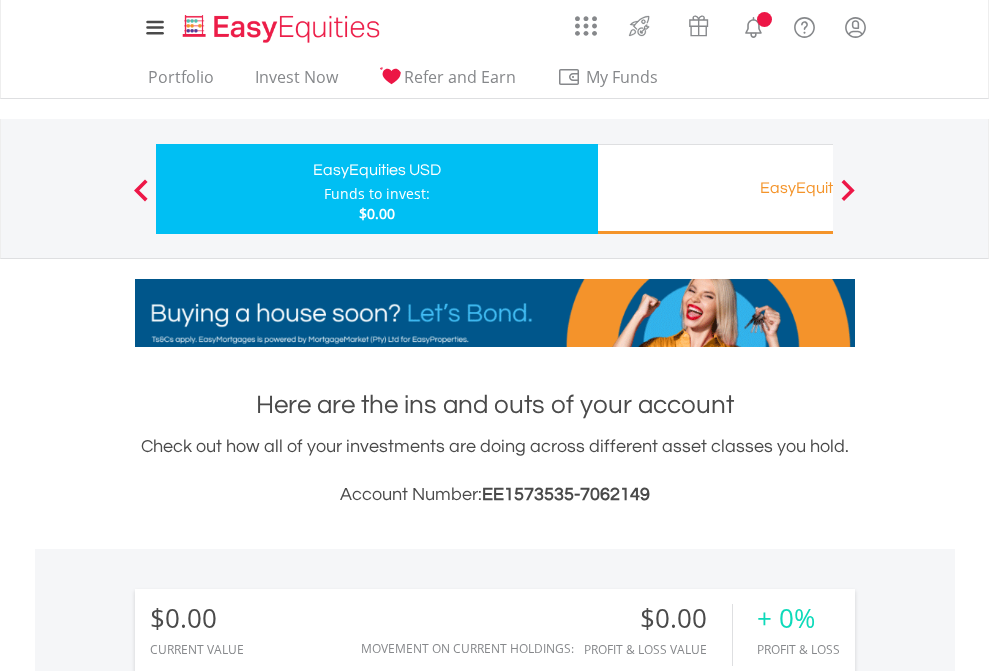 click on "All Holdings" at bounding box center (268, 1442) 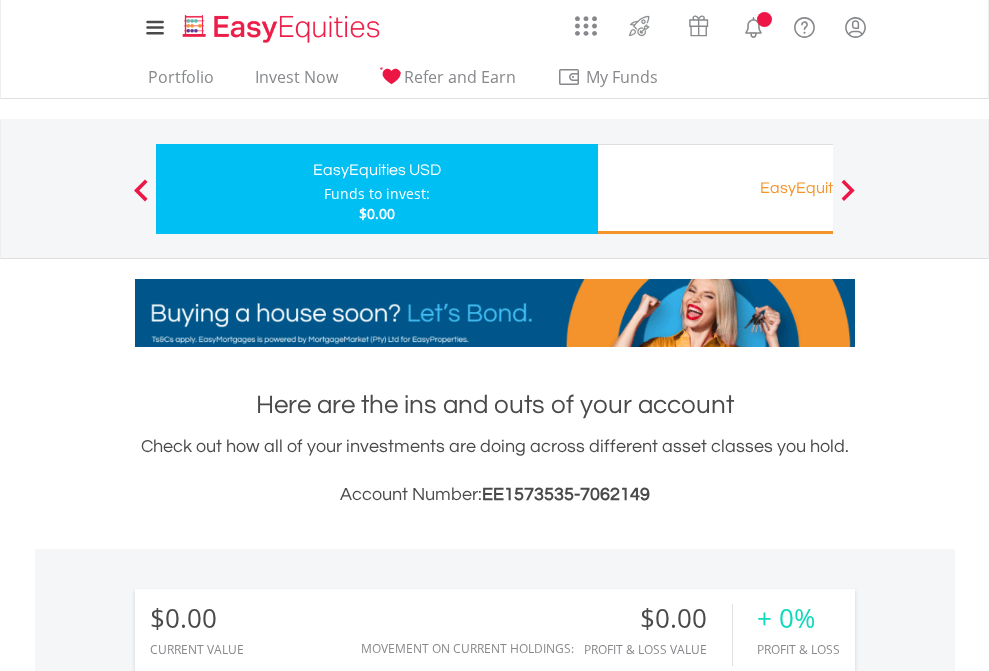 scroll, scrollTop: 1486, scrollLeft: 0, axis: vertical 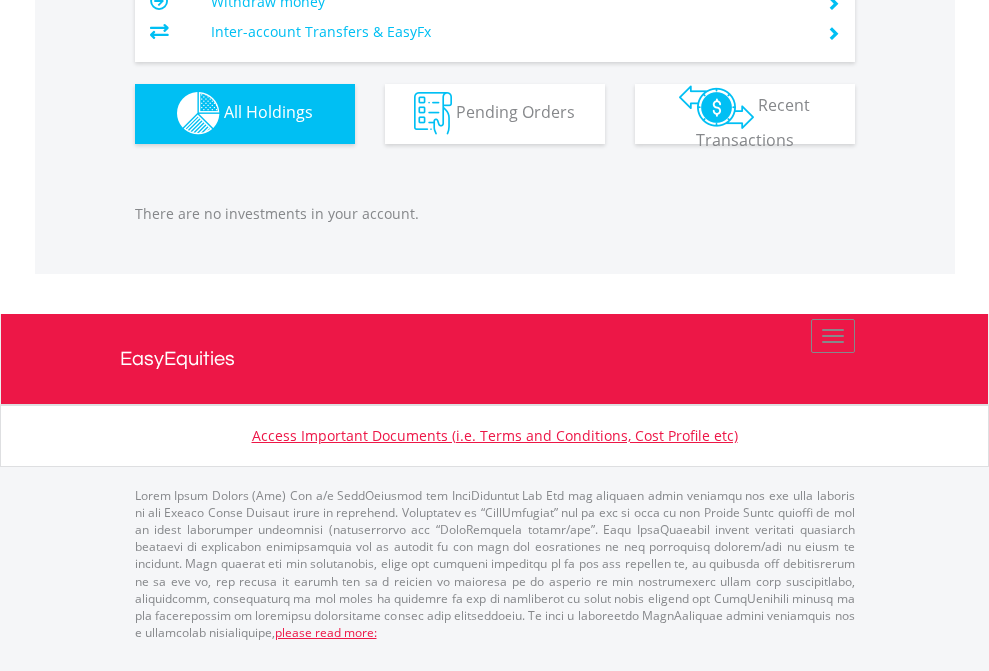 click on "EasyEquities RA" at bounding box center [818, -1142] 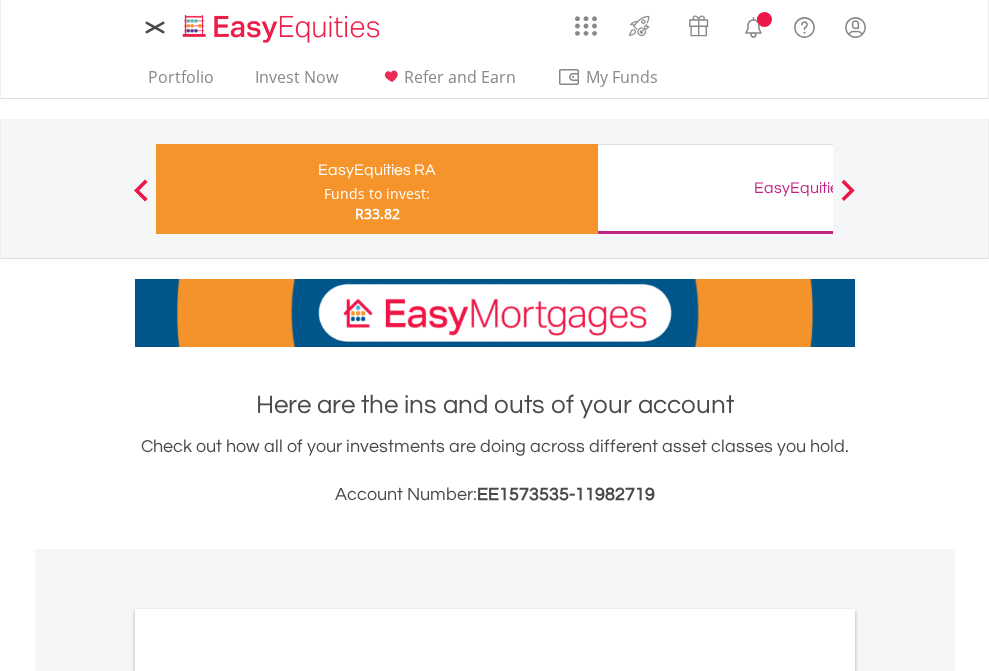 scroll, scrollTop: 0, scrollLeft: 0, axis: both 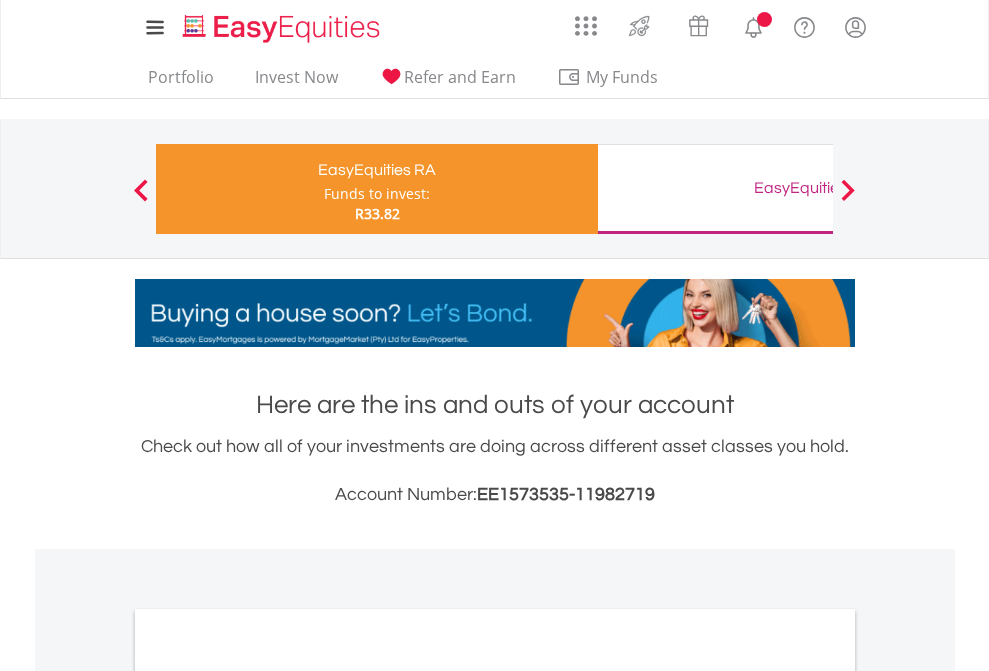 click on "All Holdings" at bounding box center (268, 1066) 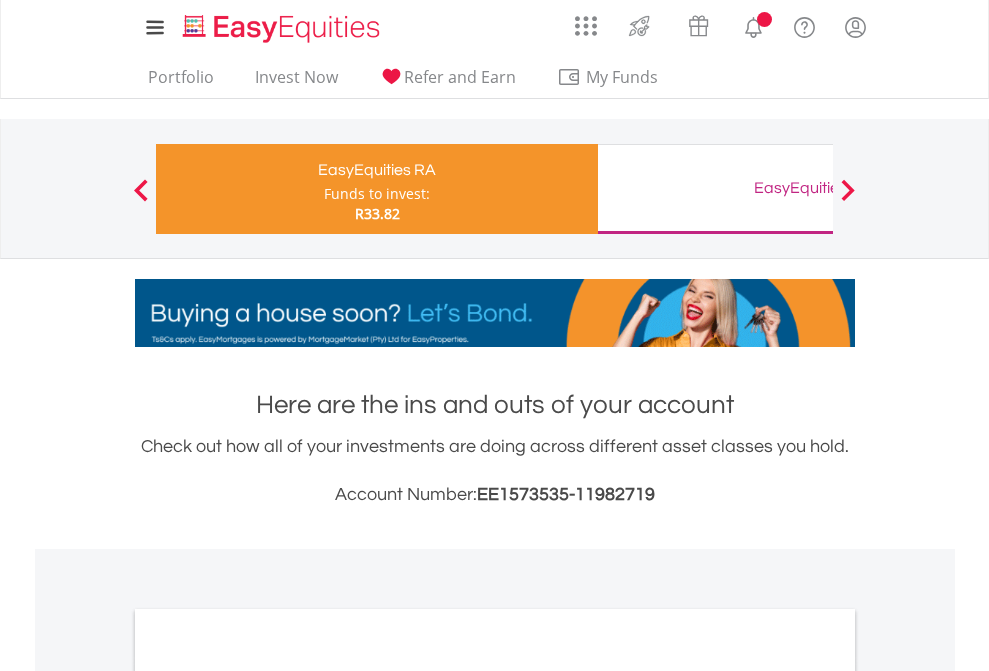 scroll, scrollTop: 1202, scrollLeft: 0, axis: vertical 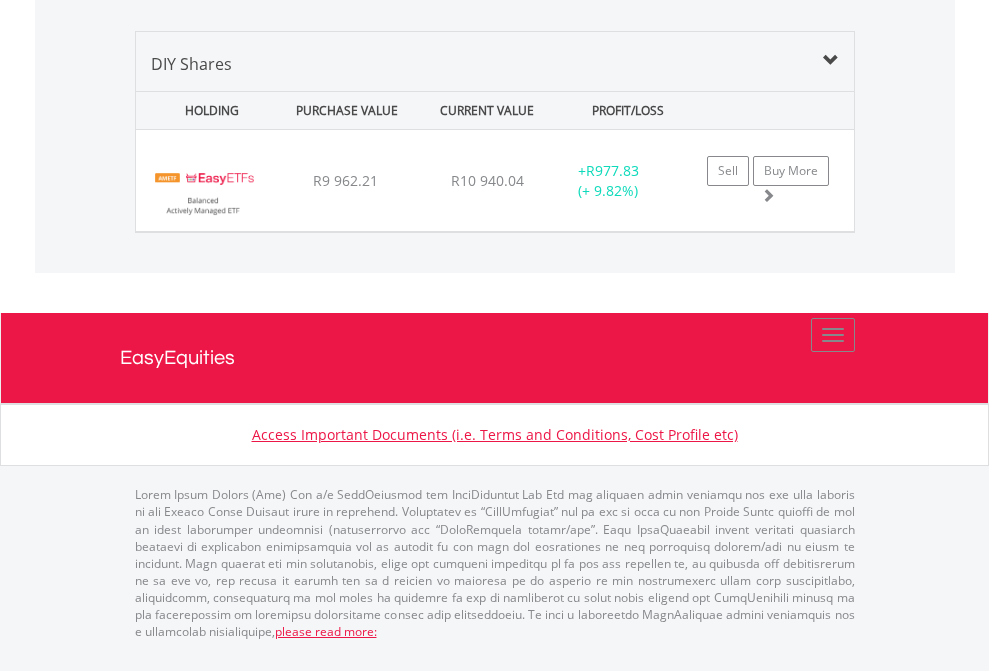 click on "EasyEquities GBP" at bounding box center [818, -1349] 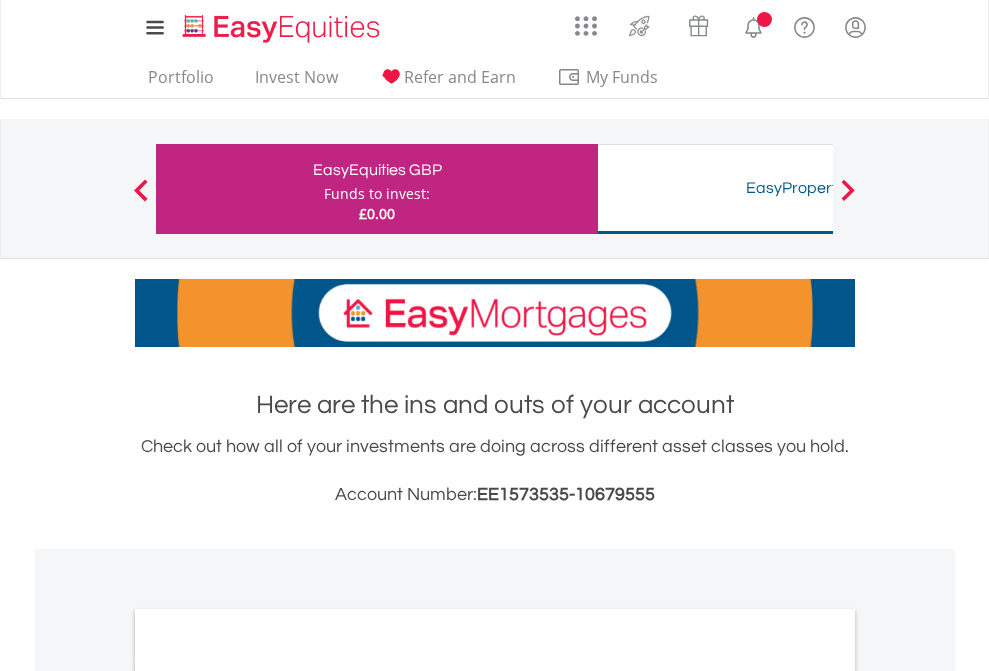 scroll, scrollTop: 0, scrollLeft: 0, axis: both 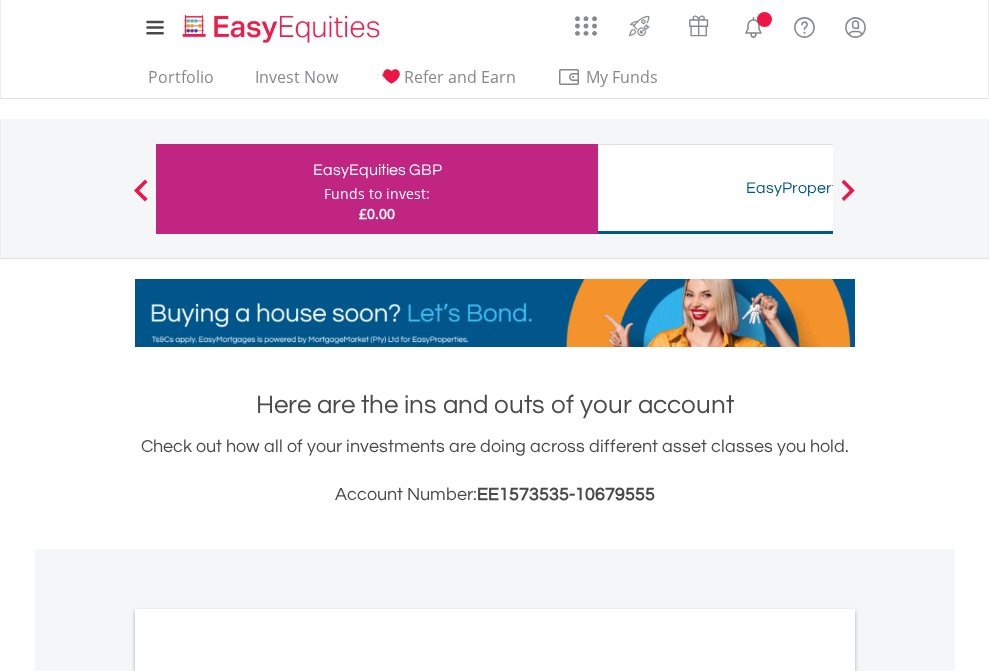 click on "All Holdings" at bounding box center (268, 1096) 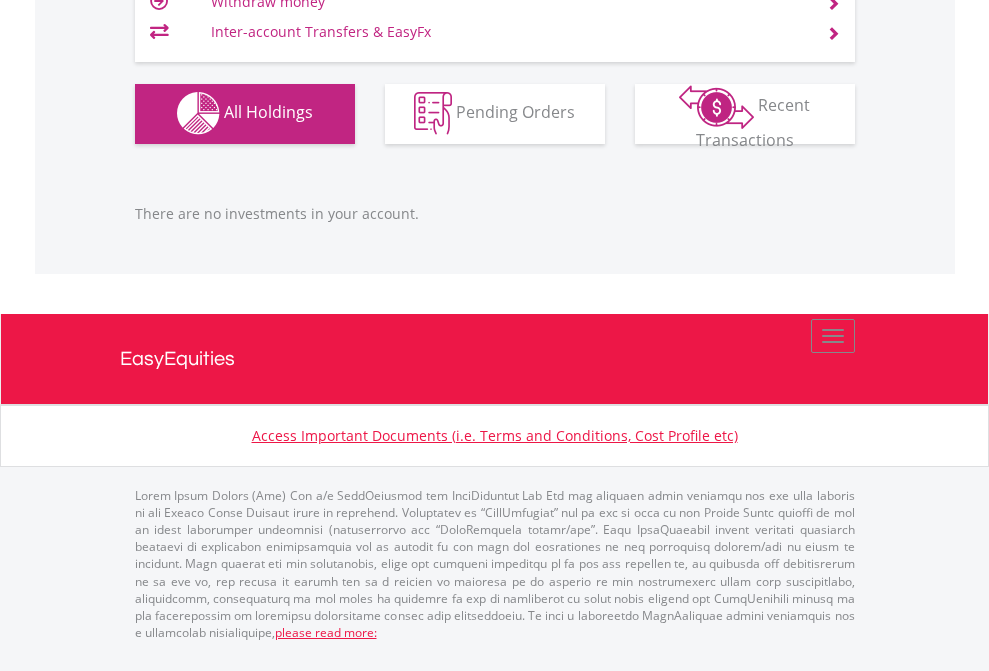 scroll, scrollTop: 1980, scrollLeft: 0, axis: vertical 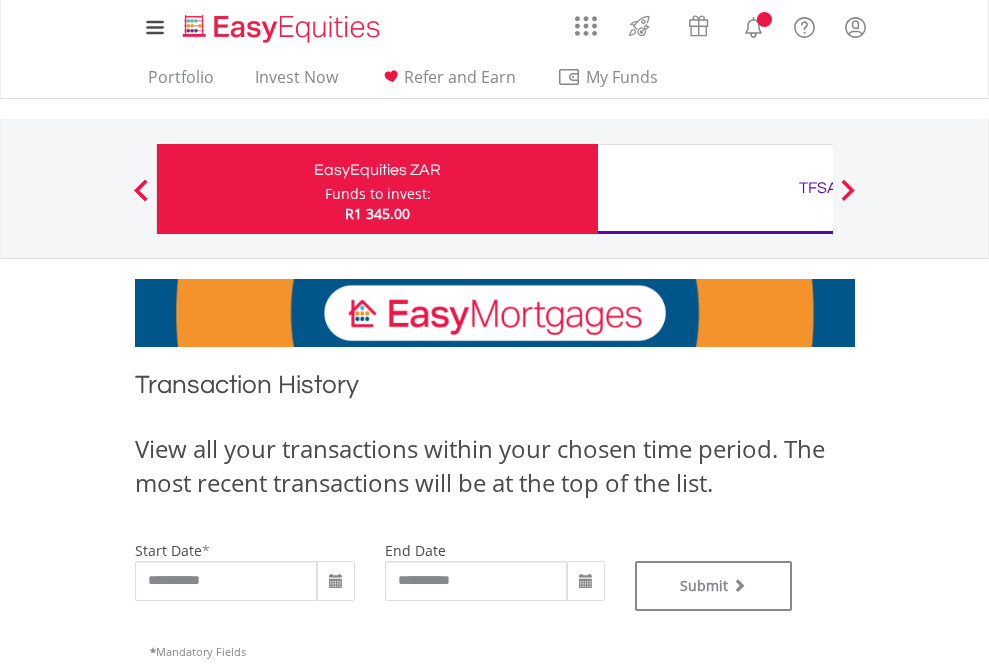 type on "**********" 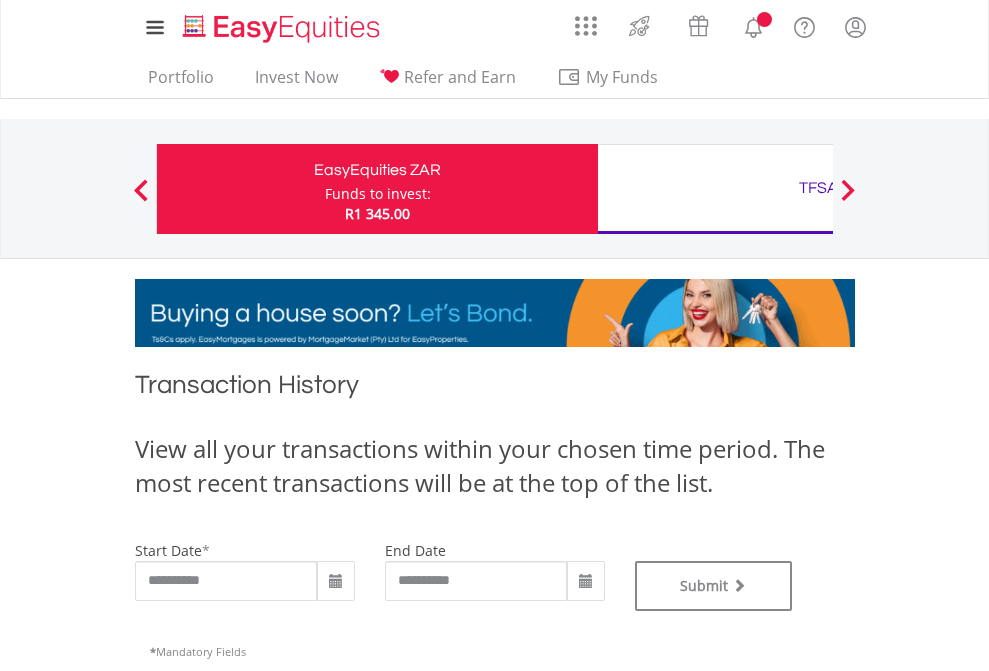 type on "**********" 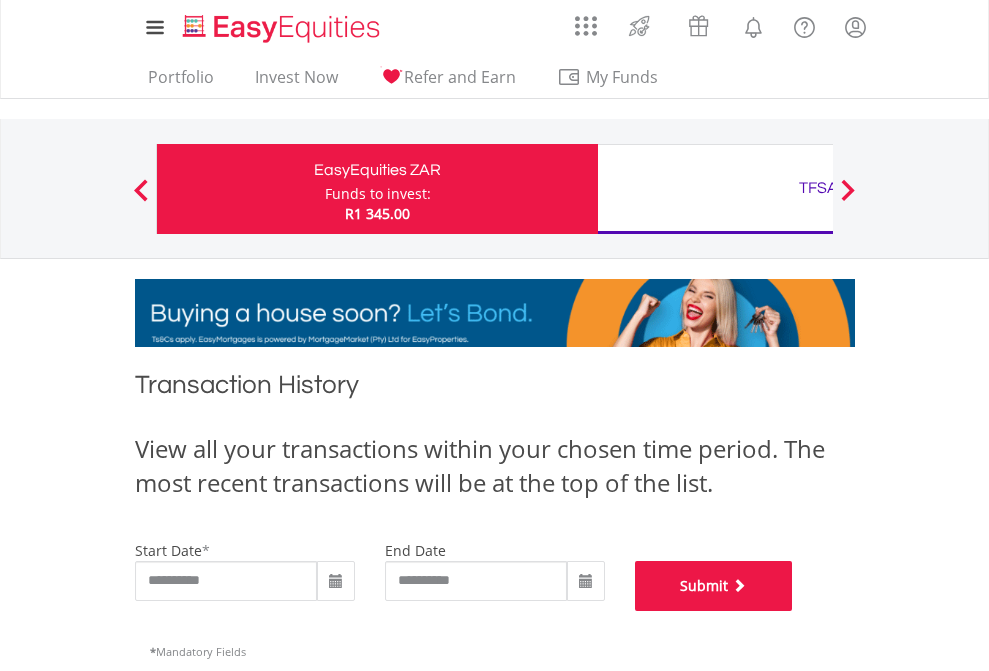 click on "Submit" at bounding box center [714, 586] 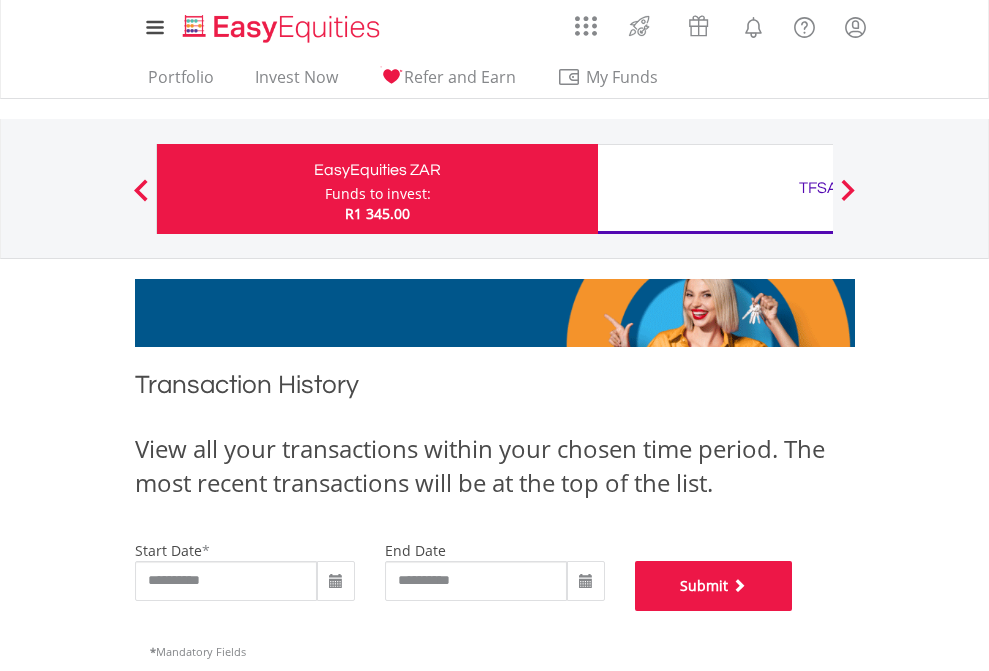 scroll, scrollTop: 811, scrollLeft: 0, axis: vertical 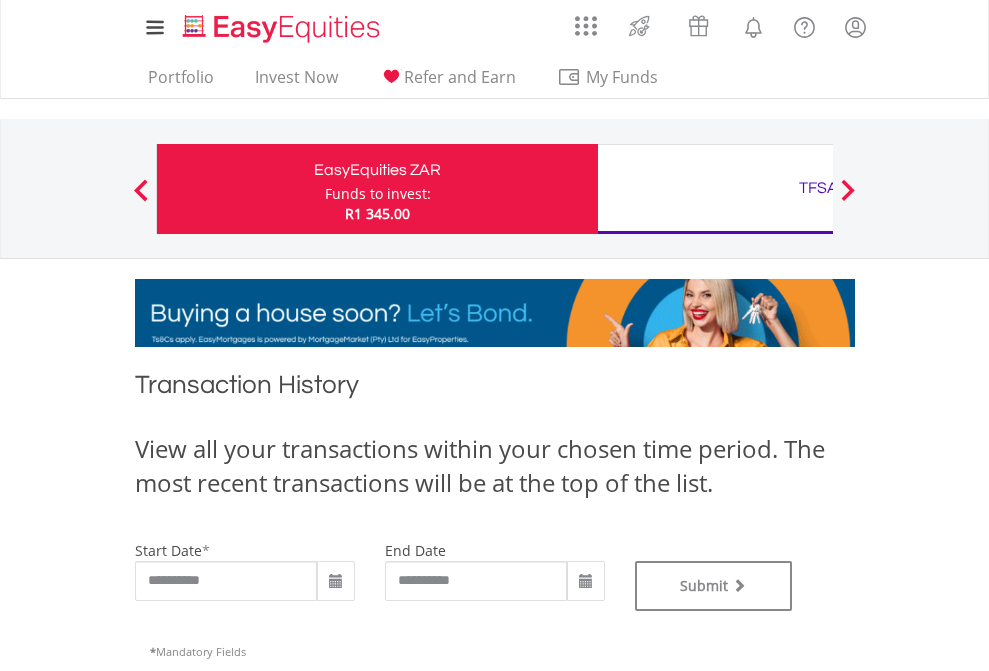 click on "TFSA" at bounding box center [818, 188] 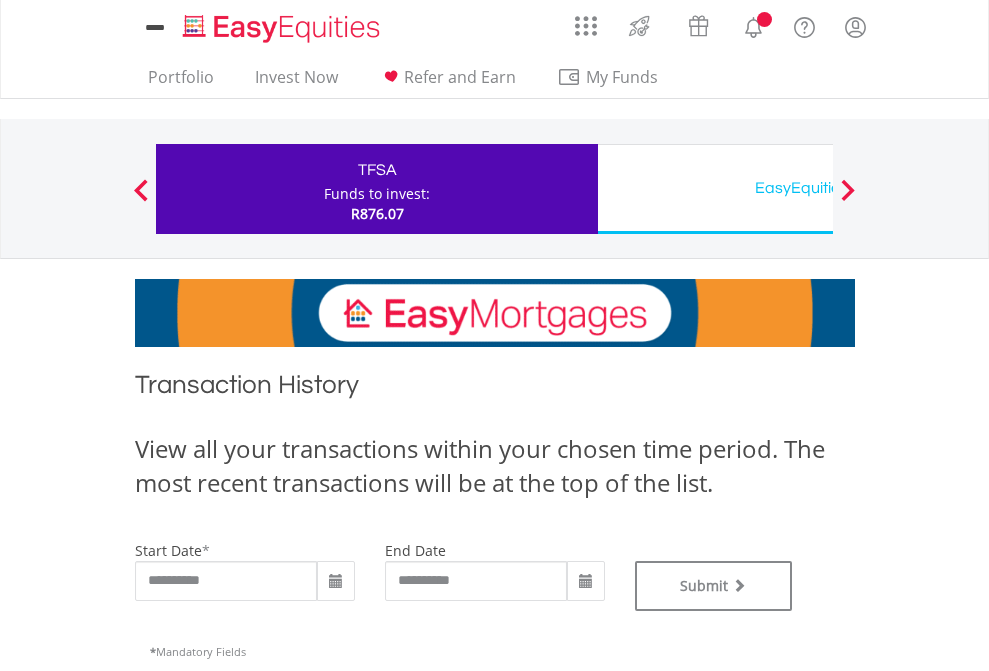 scroll, scrollTop: 0, scrollLeft: 0, axis: both 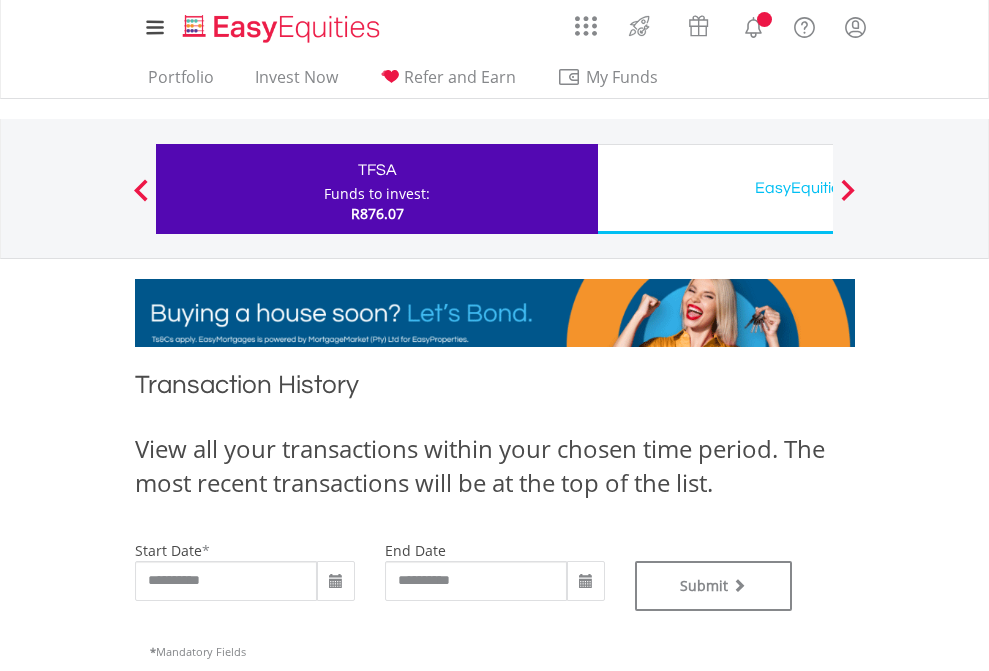 type on "**********" 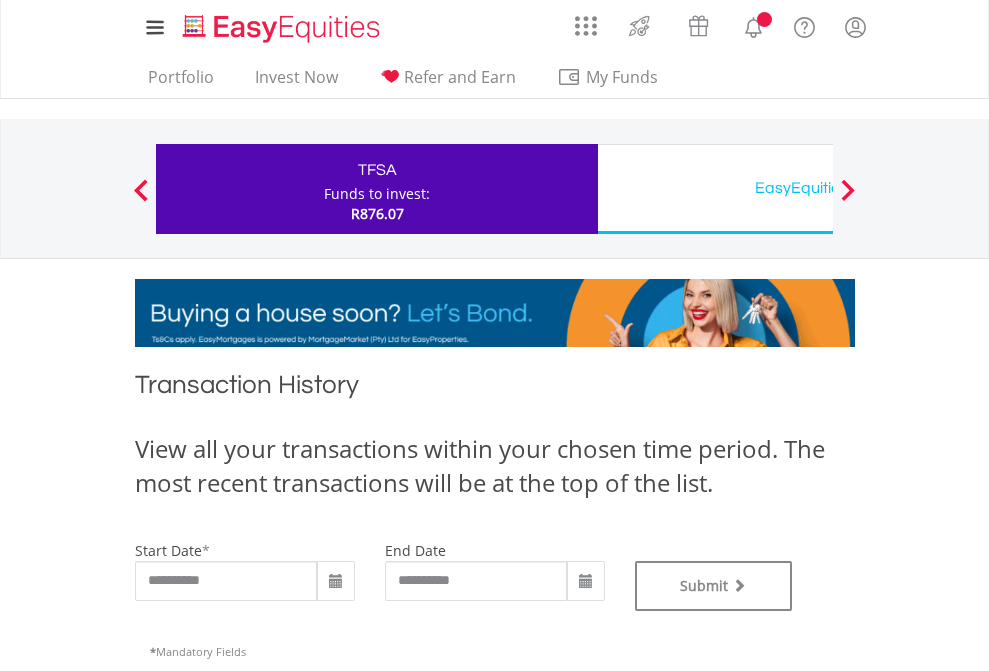 type on "**********" 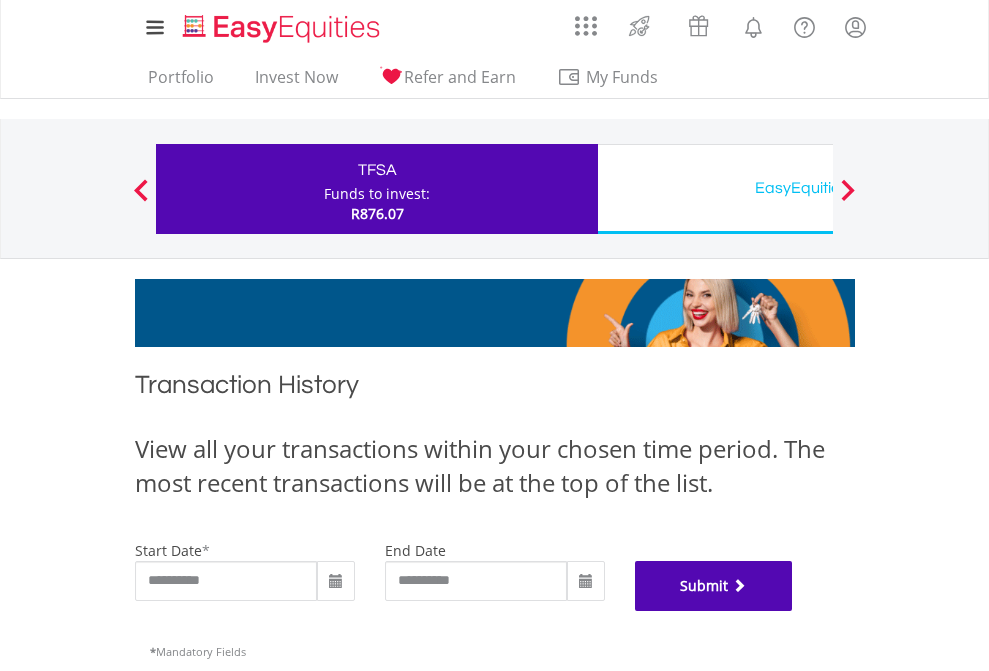 click on "Submit" at bounding box center (714, 586) 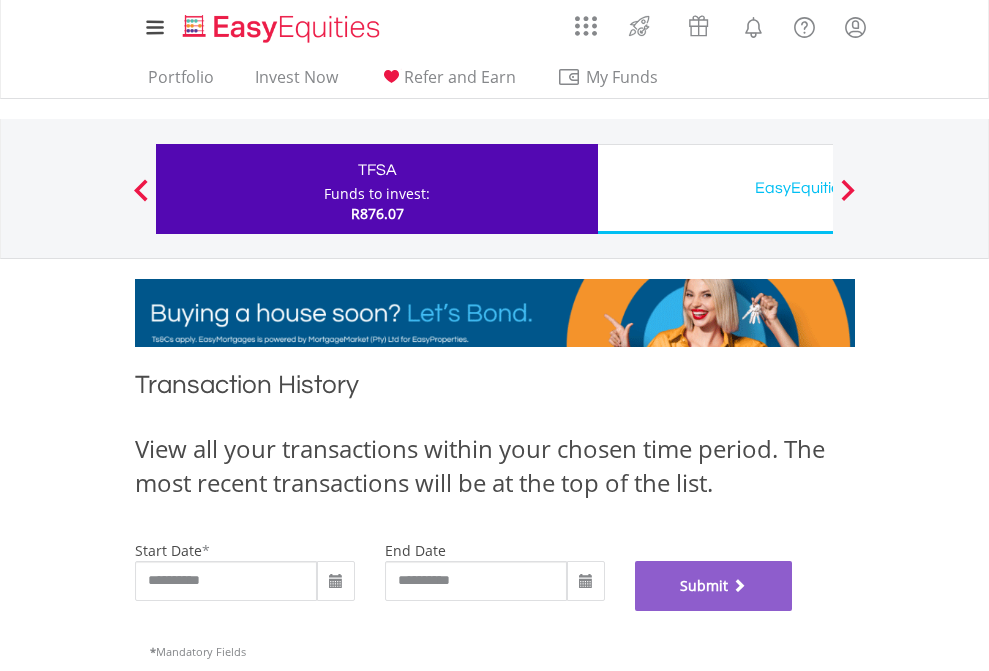 scroll, scrollTop: 811, scrollLeft: 0, axis: vertical 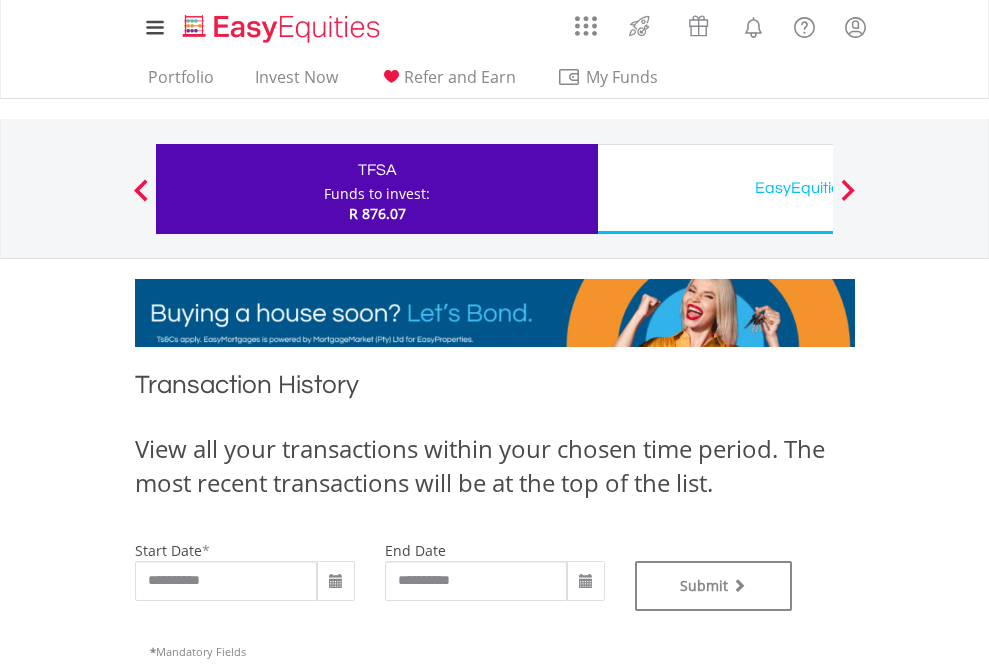 click on "EasyEquities USD" at bounding box center [818, 188] 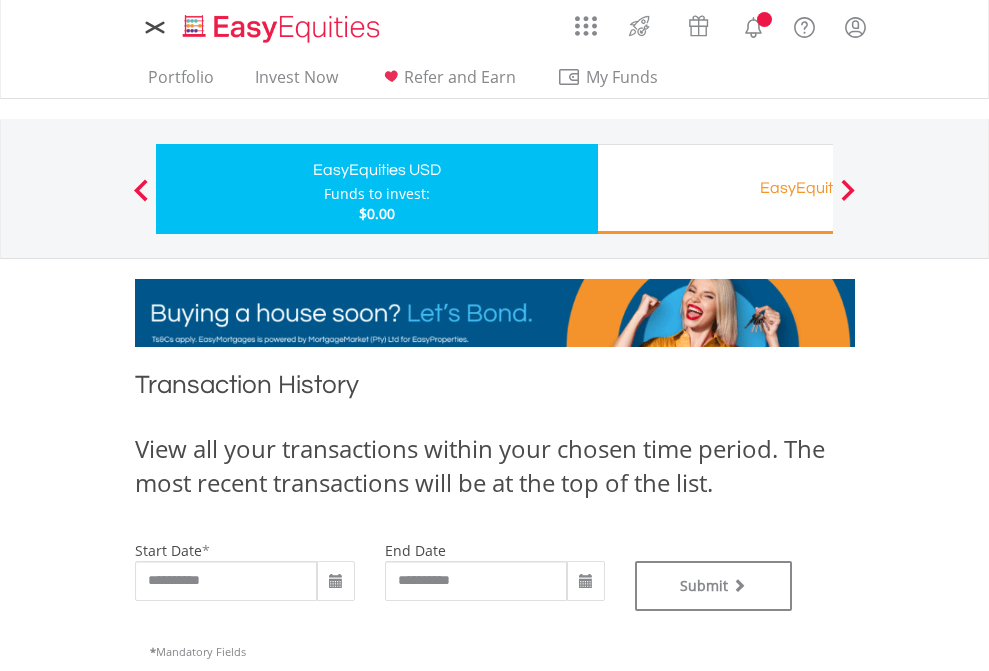 scroll, scrollTop: 0, scrollLeft: 0, axis: both 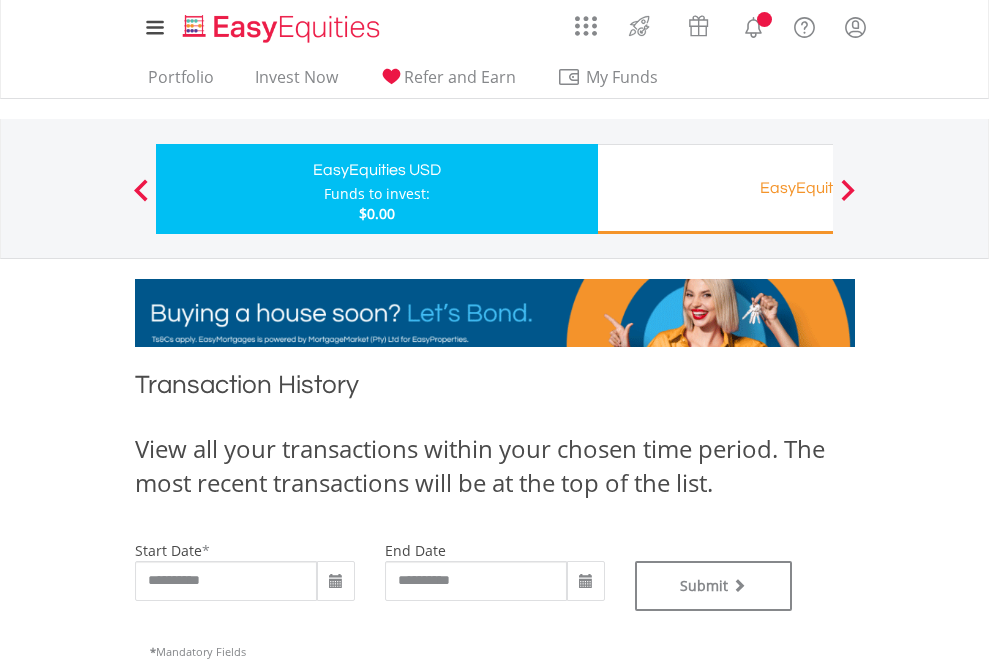type on "**********" 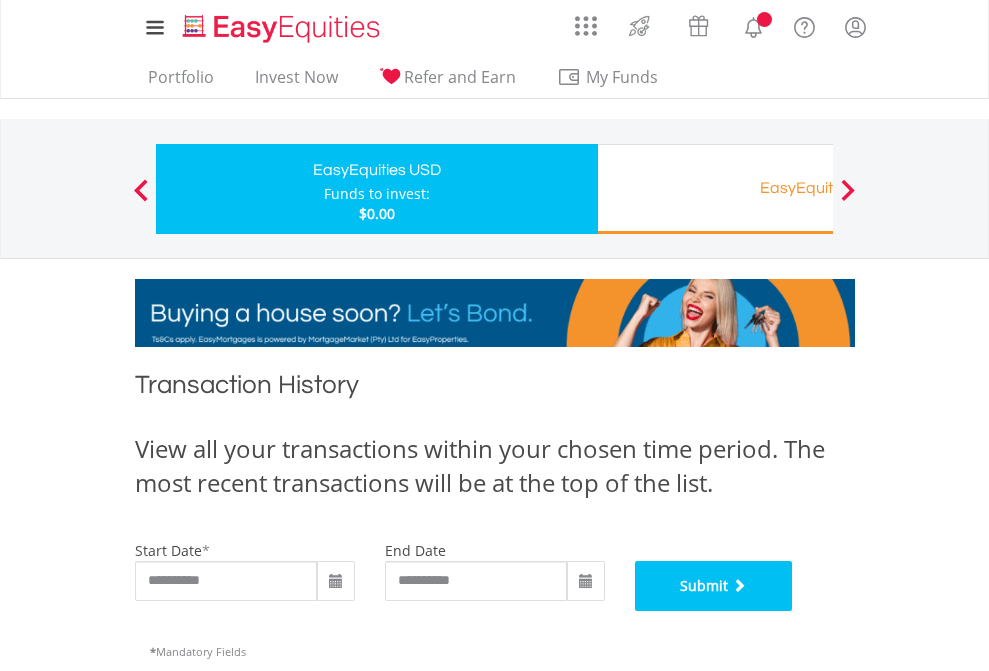 click on "Submit" at bounding box center [714, 586] 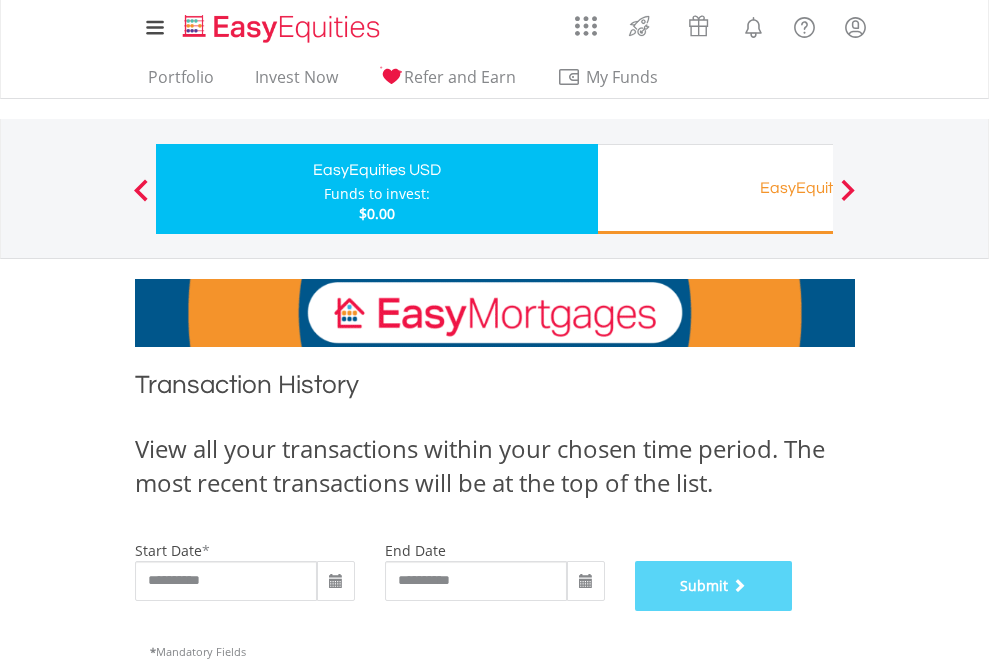 scroll, scrollTop: 811, scrollLeft: 0, axis: vertical 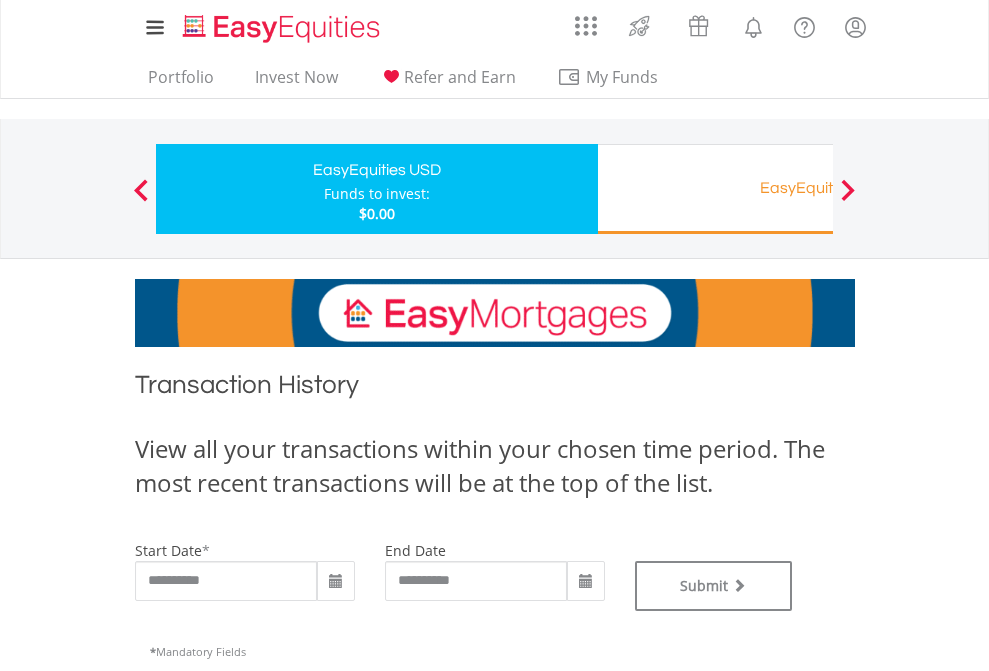 click on "EasyEquities RA" at bounding box center (818, 188) 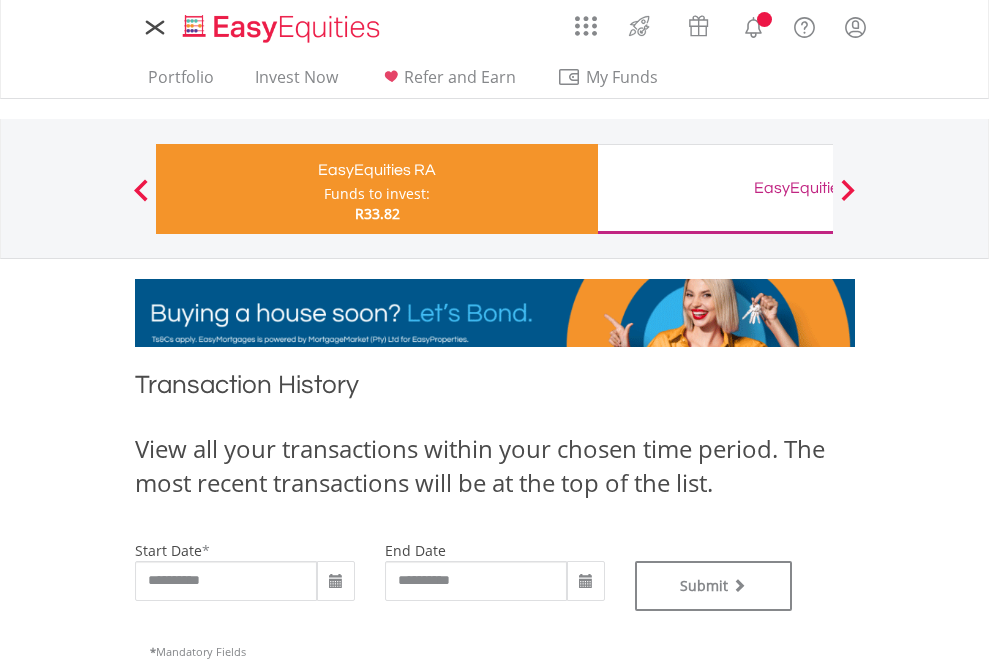 scroll, scrollTop: 0, scrollLeft: 0, axis: both 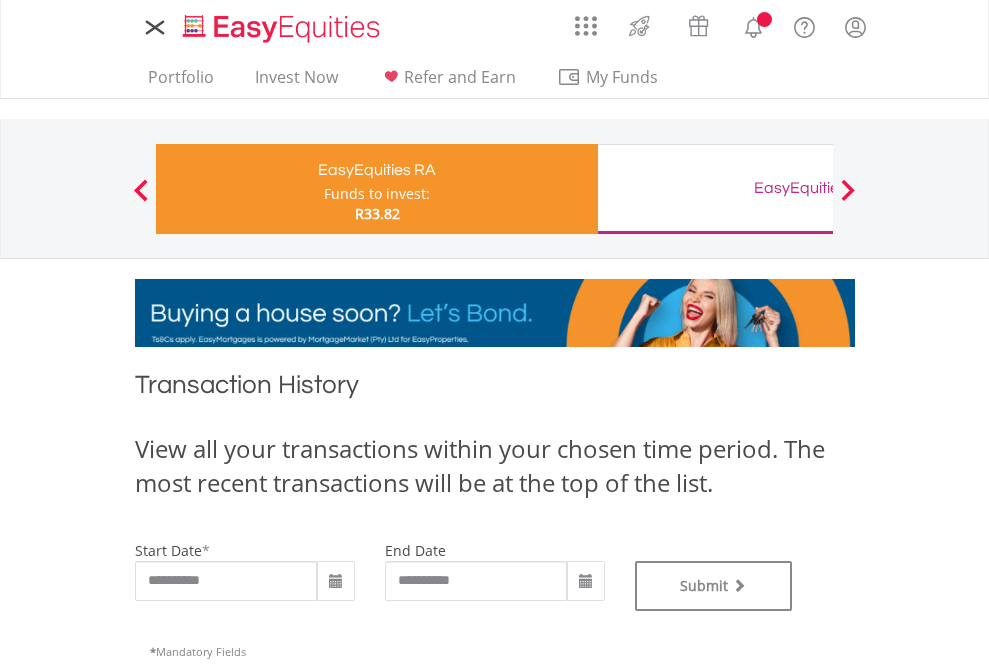 type on "**********" 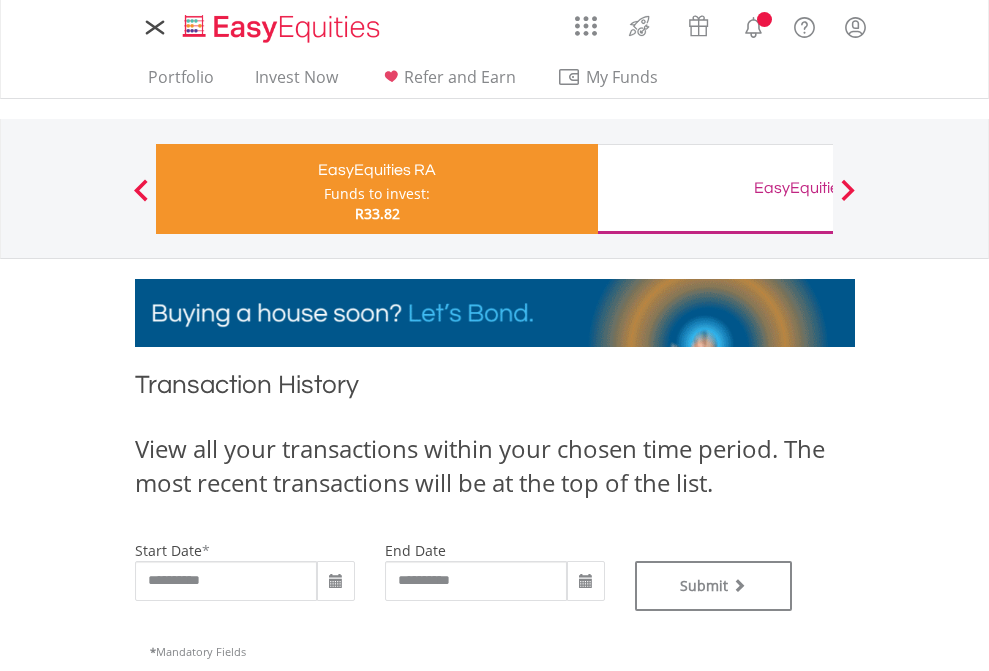 type on "**********" 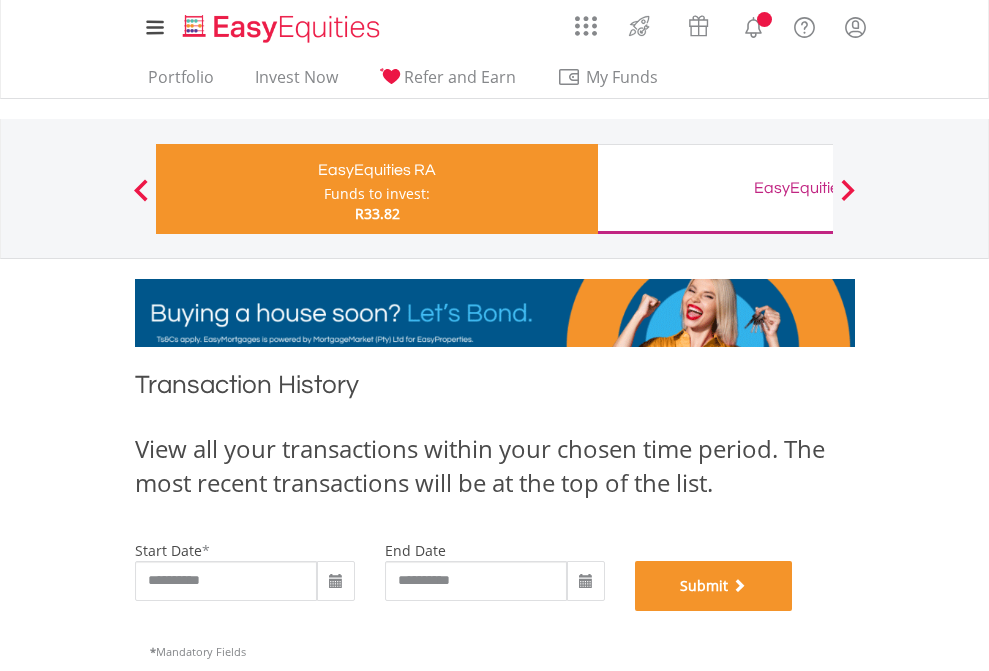 click on "Submit" at bounding box center (714, 586) 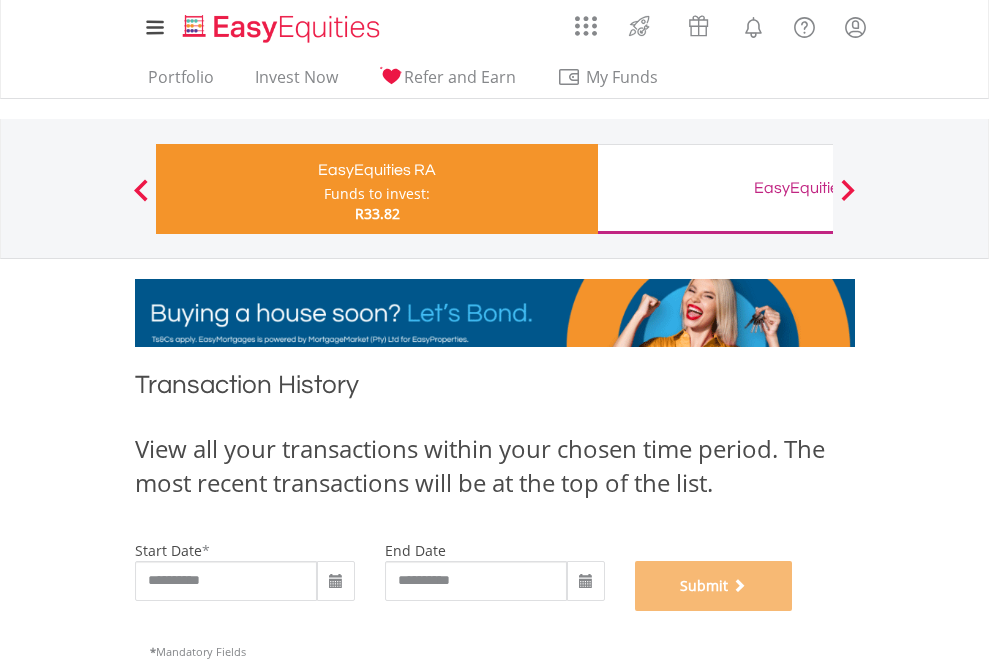 scroll, scrollTop: 811, scrollLeft: 0, axis: vertical 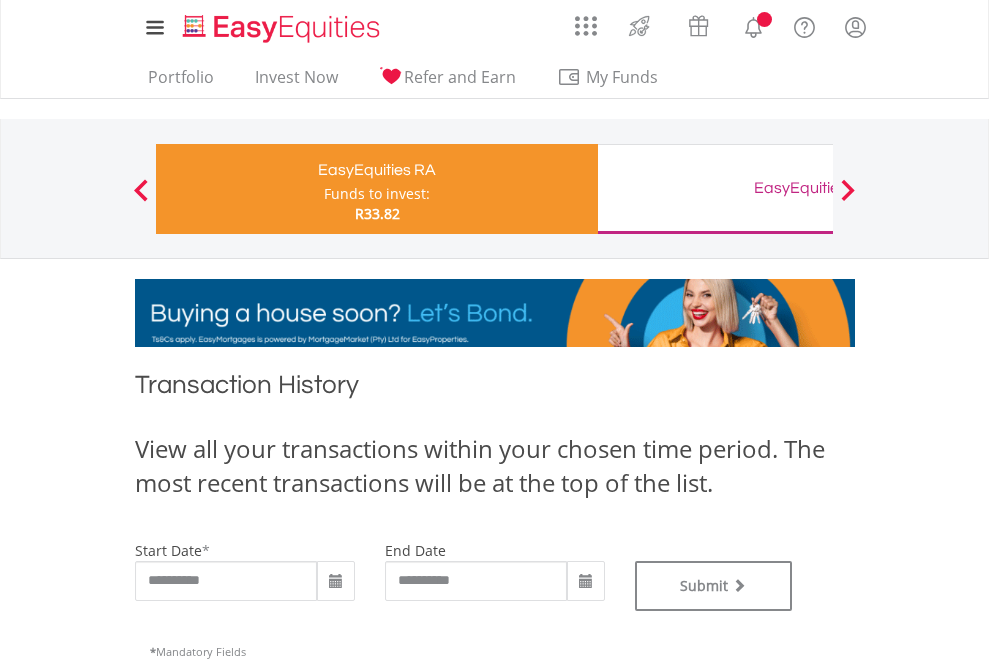 click on "EasyEquities GBP" at bounding box center [818, 188] 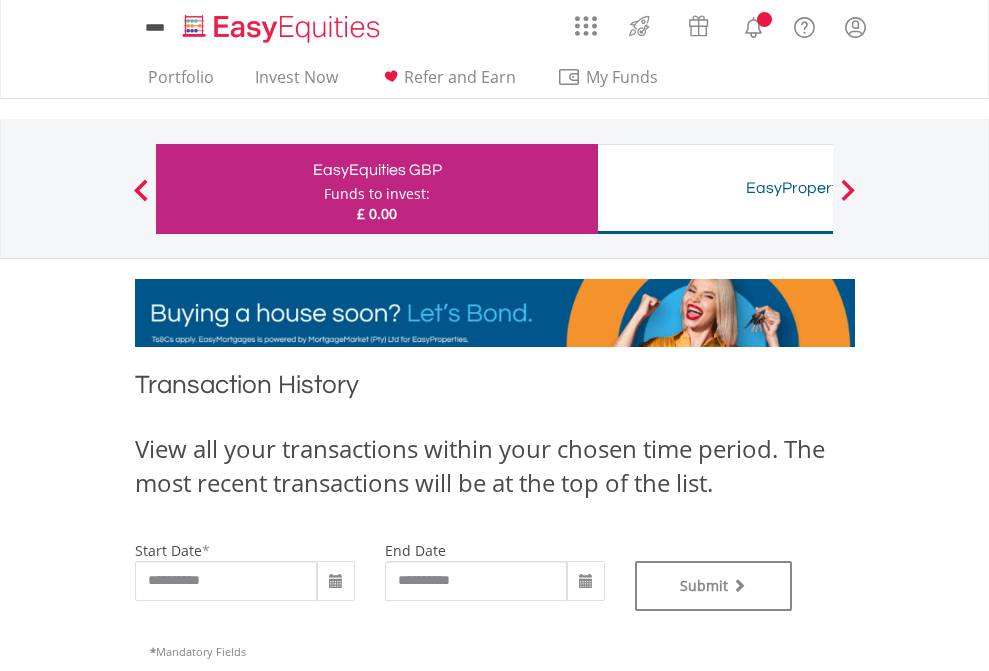 scroll, scrollTop: 0, scrollLeft: 0, axis: both 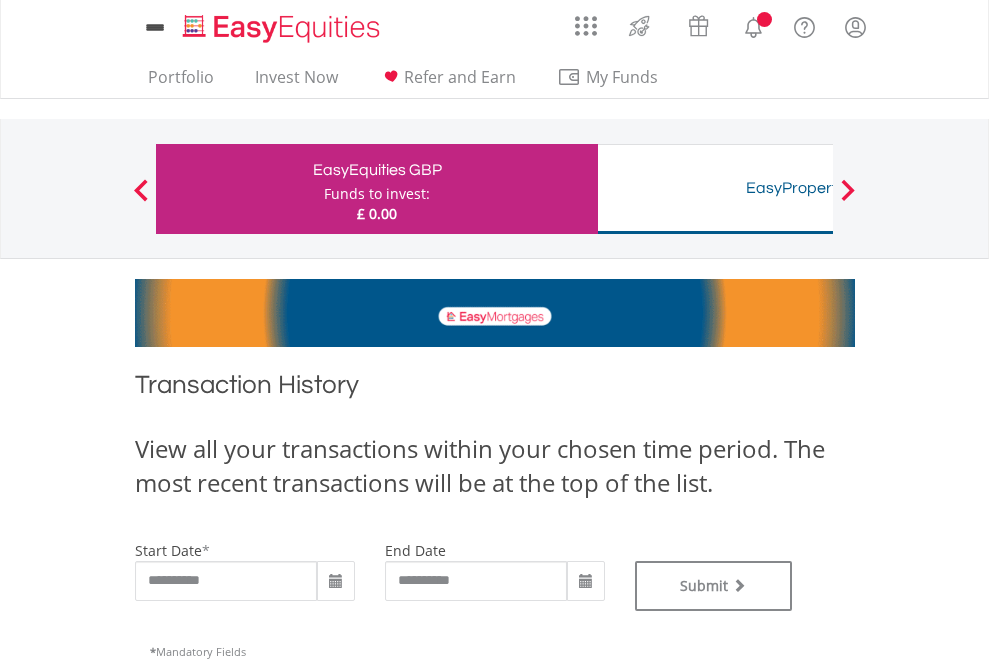 type on "**********" 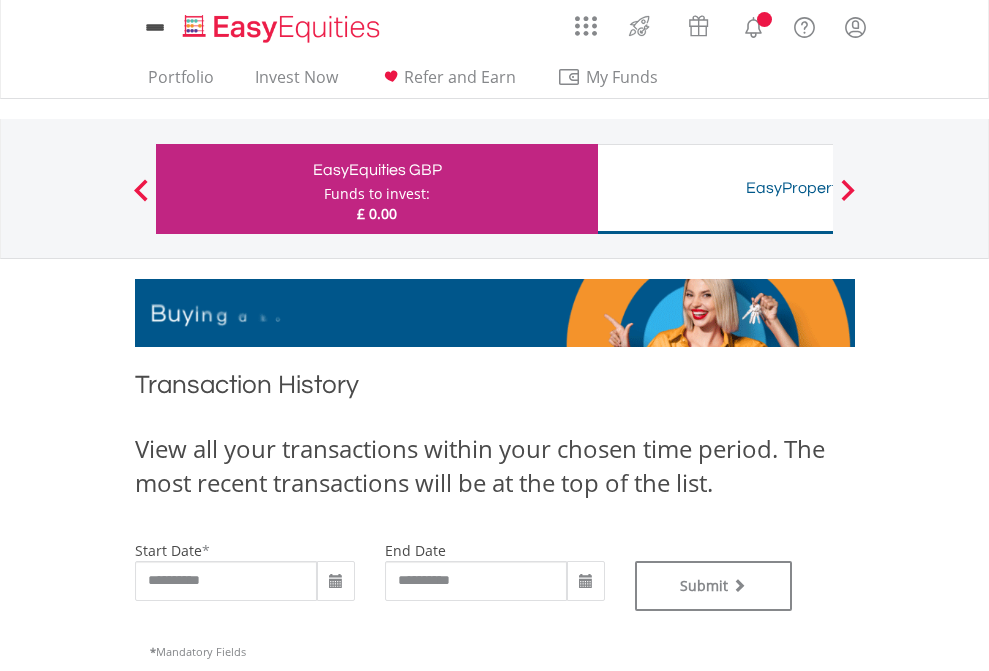 type on "**********" 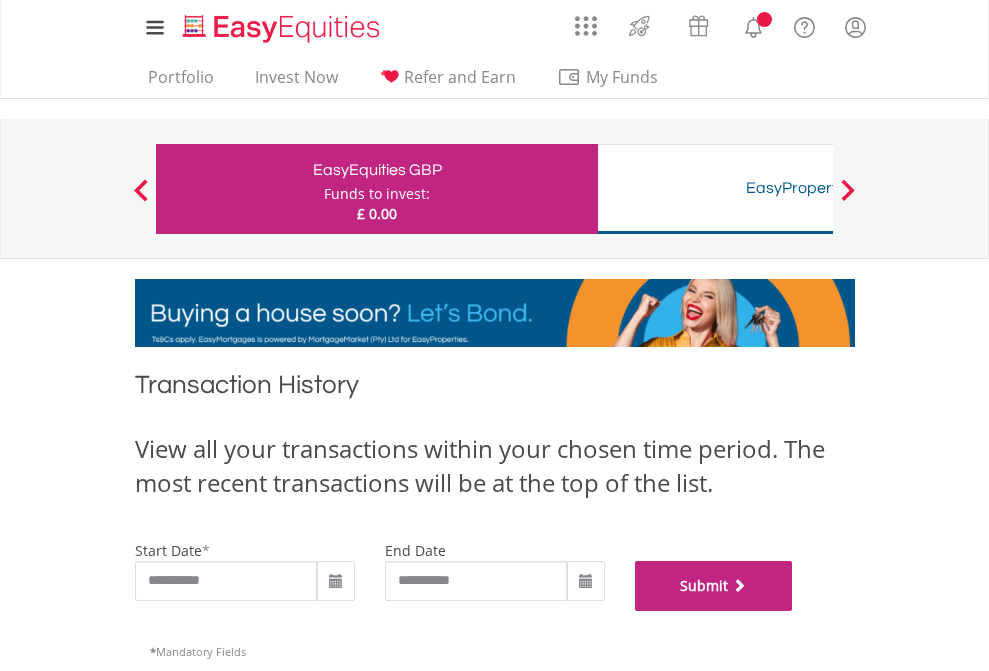 click on "Submit" at bounding box center (714, 586) 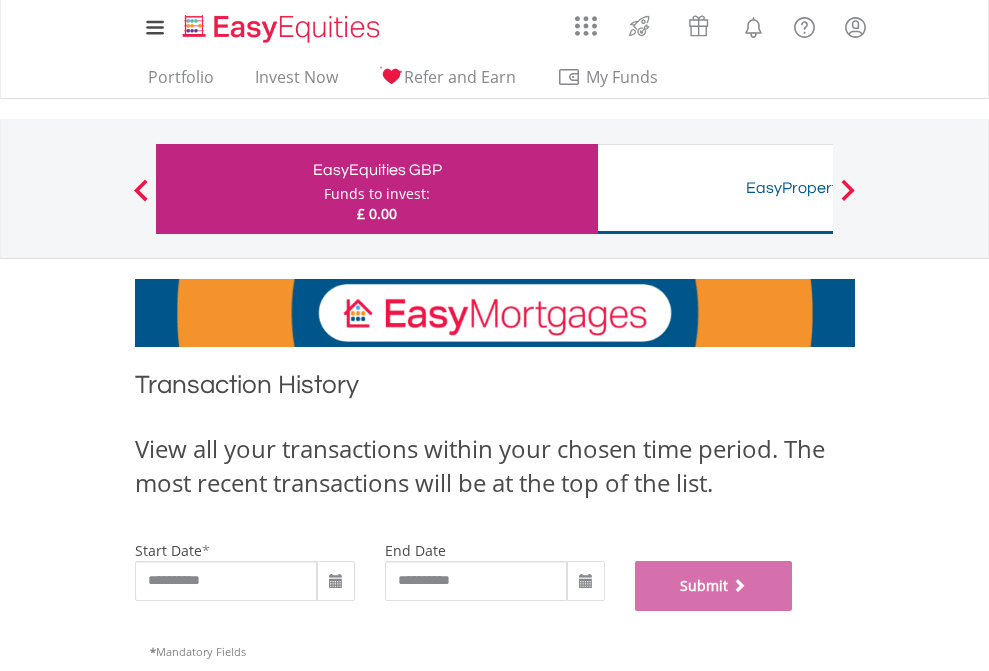 scroll, scrollTop: 811, scrollLeft: 0, axis: vertical 